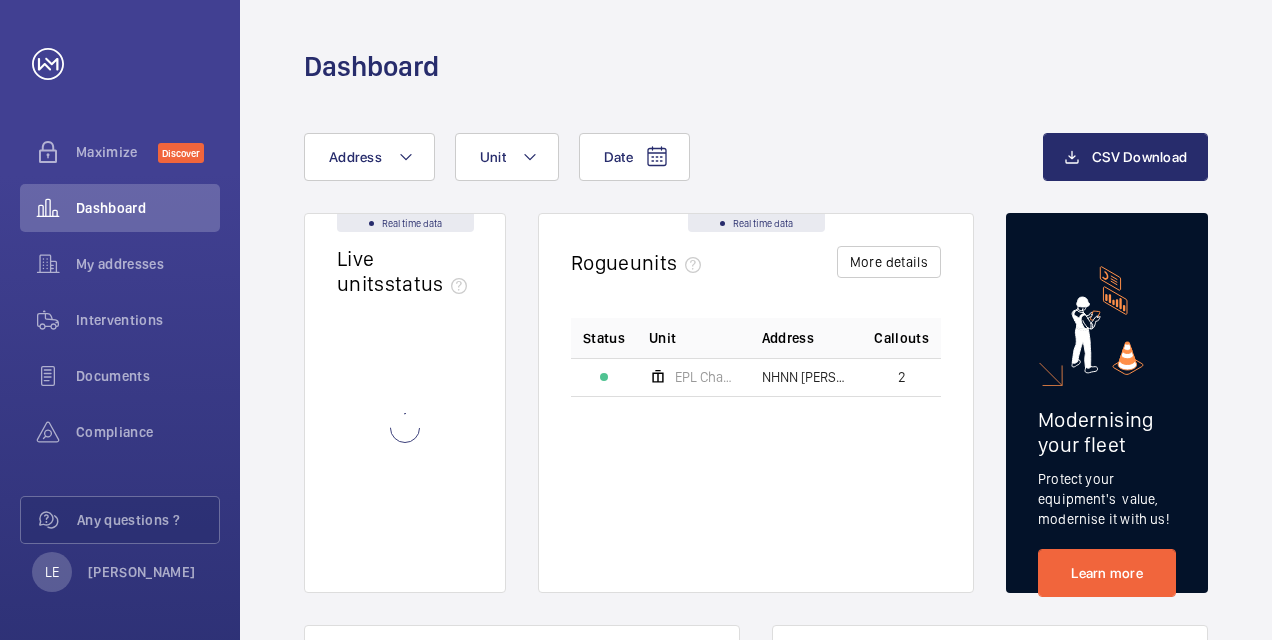 scroll, scrollTop: 0, scrollLeft: 0, axis: both 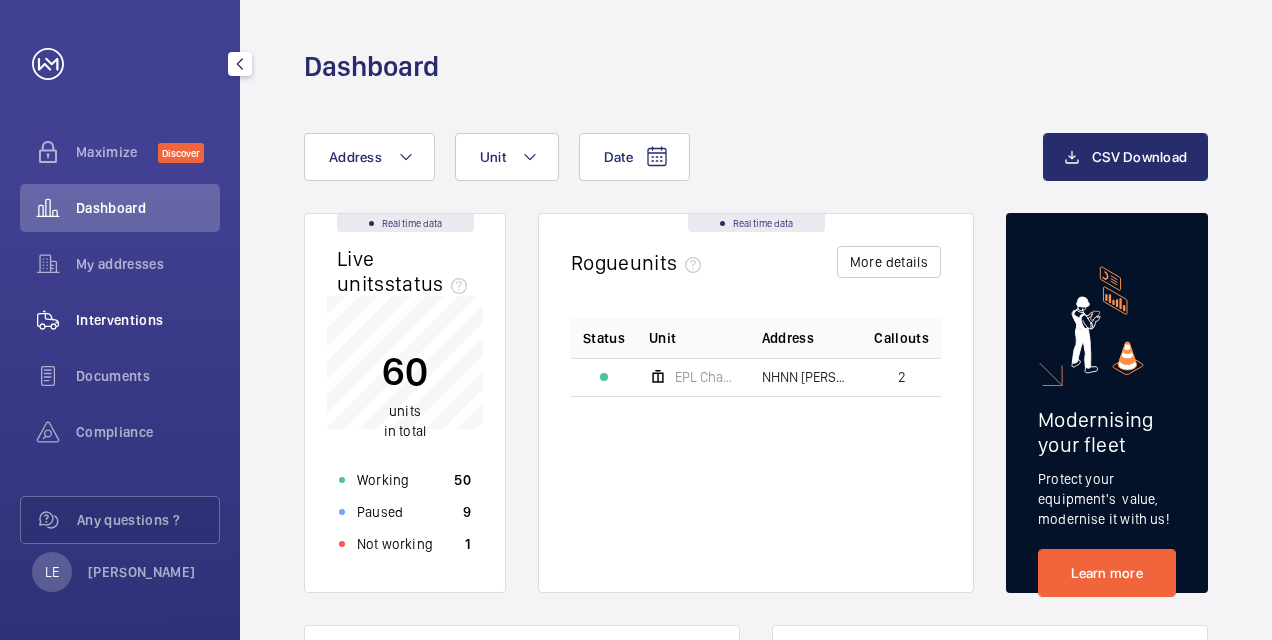 click on "Interventions" 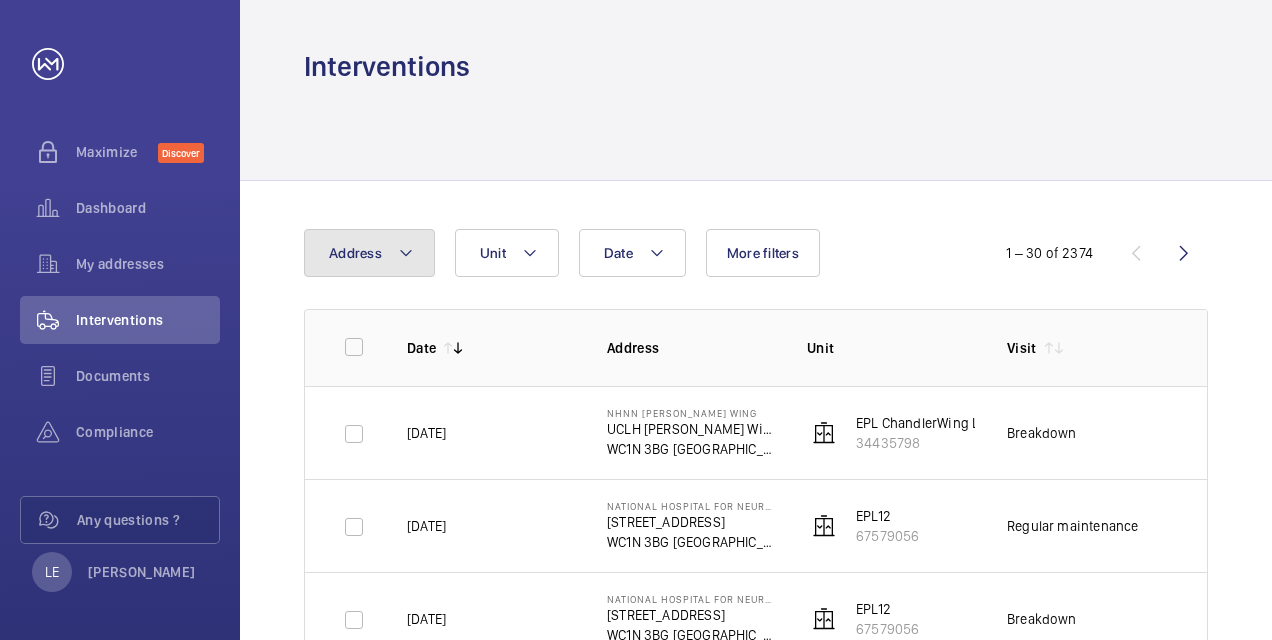 click on "Address" 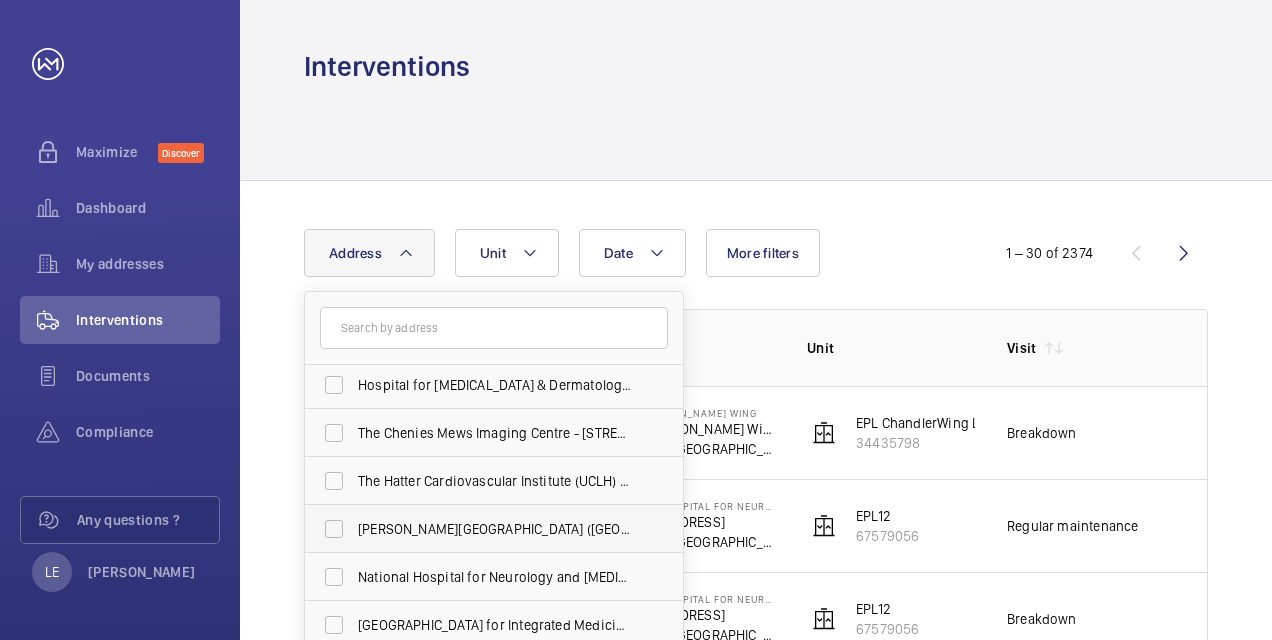 scroll, scrollTop: 200, scrollLeft: 0, axis: vertical 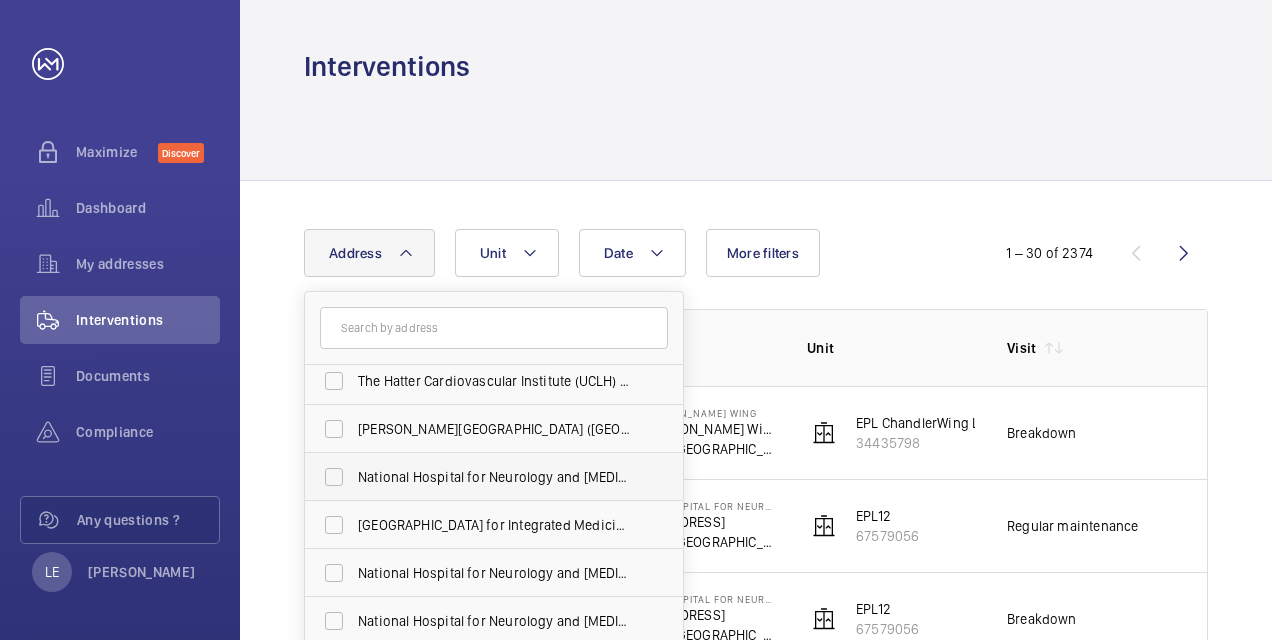 click on "National Hospital for Neurology and Neurosurgery - 23 Queen Square, LONDON WC1N 3BG" at bounding box center [495, 477] 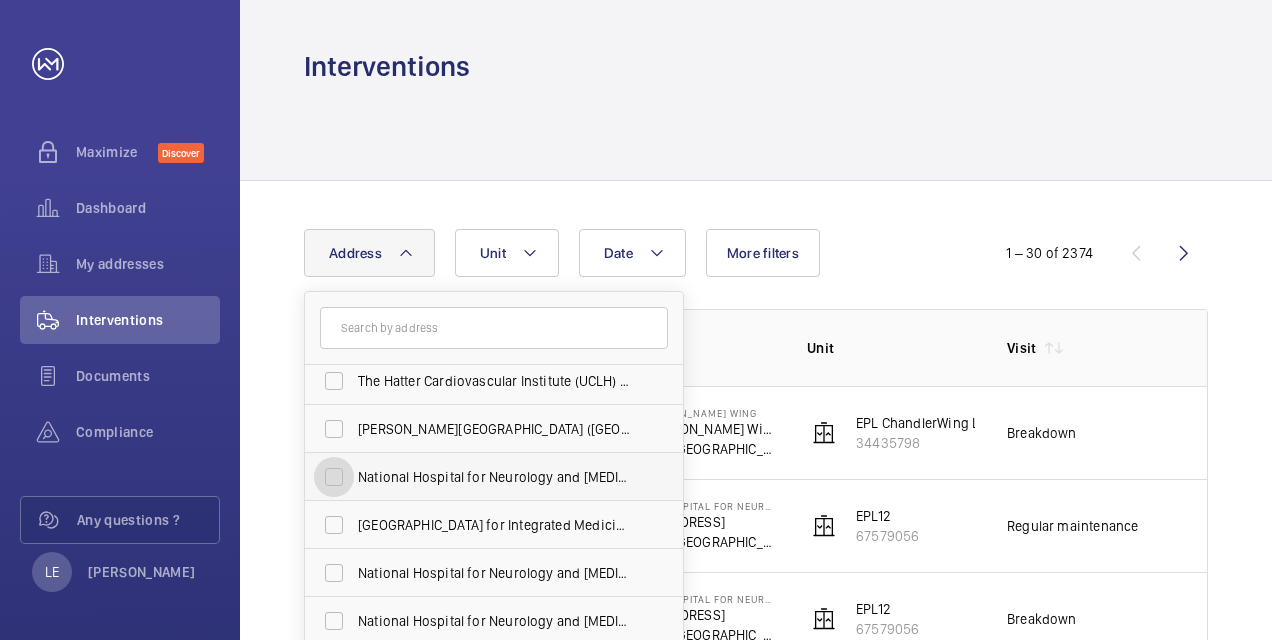 click on "National Hospital for Neurology and Neurosurgery - 23 Queen Square, LONDON WC1N 3BG" at bounding box center [334, 477] 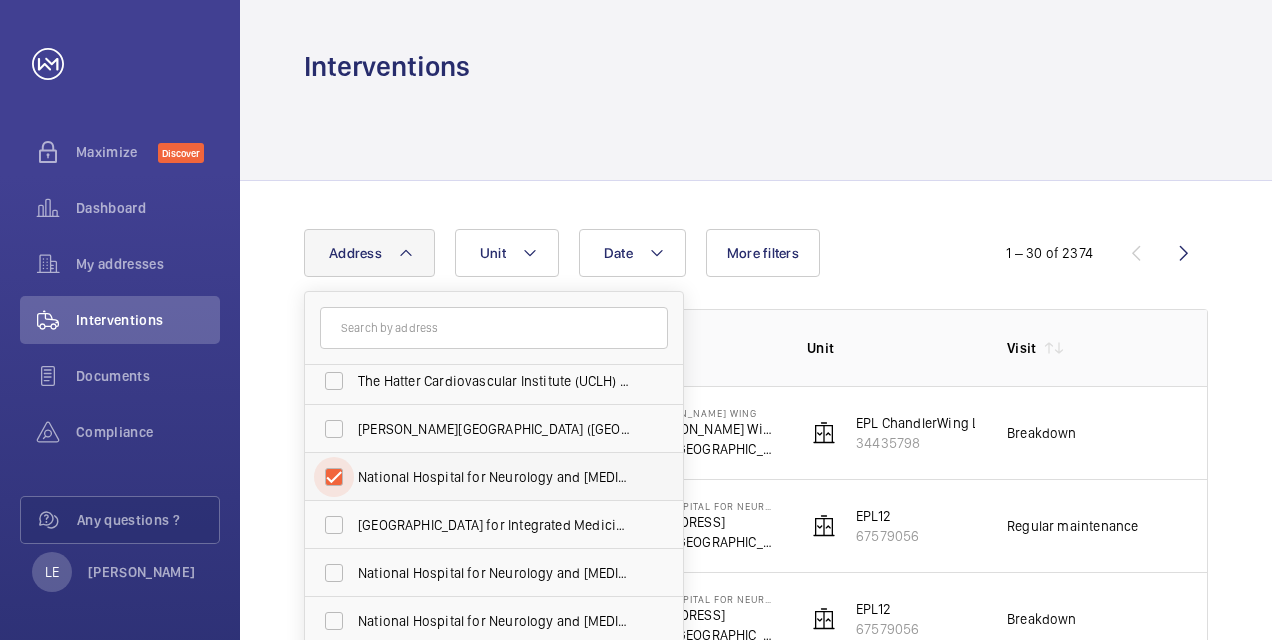 checkbox on "true" 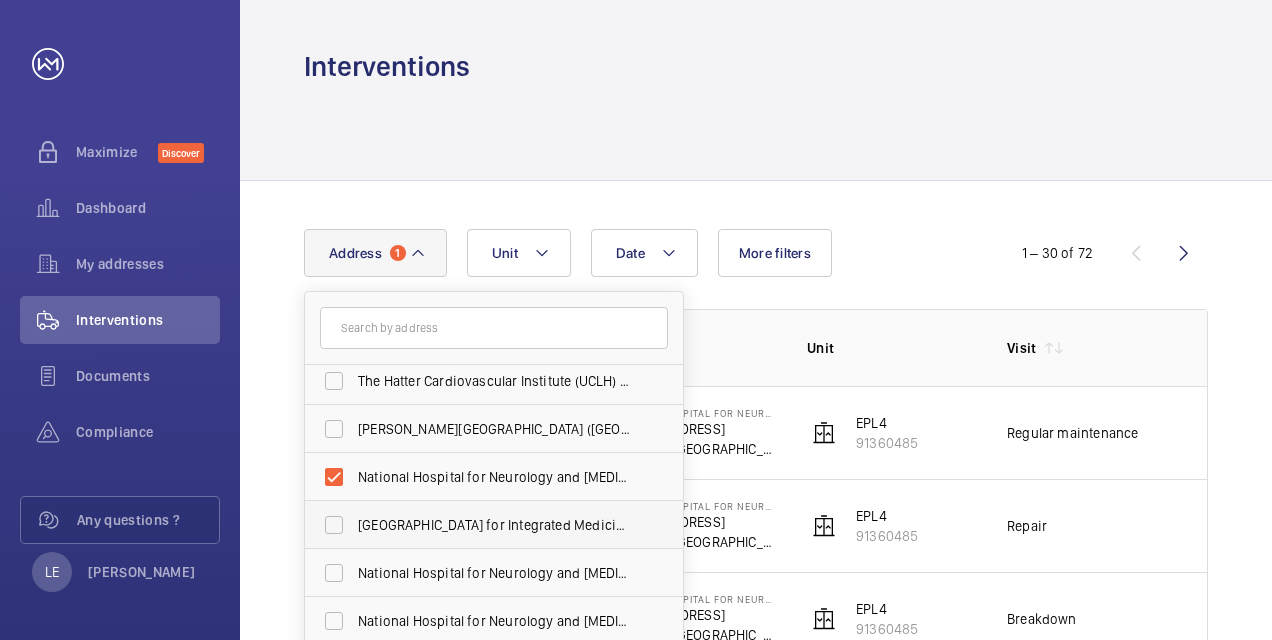 click on "Royal London Hospital for Integrated Medicine (UCLH) - 60 Great Ormond Street, LONDON WC1N 3HR" at bounding box center (495, 525) 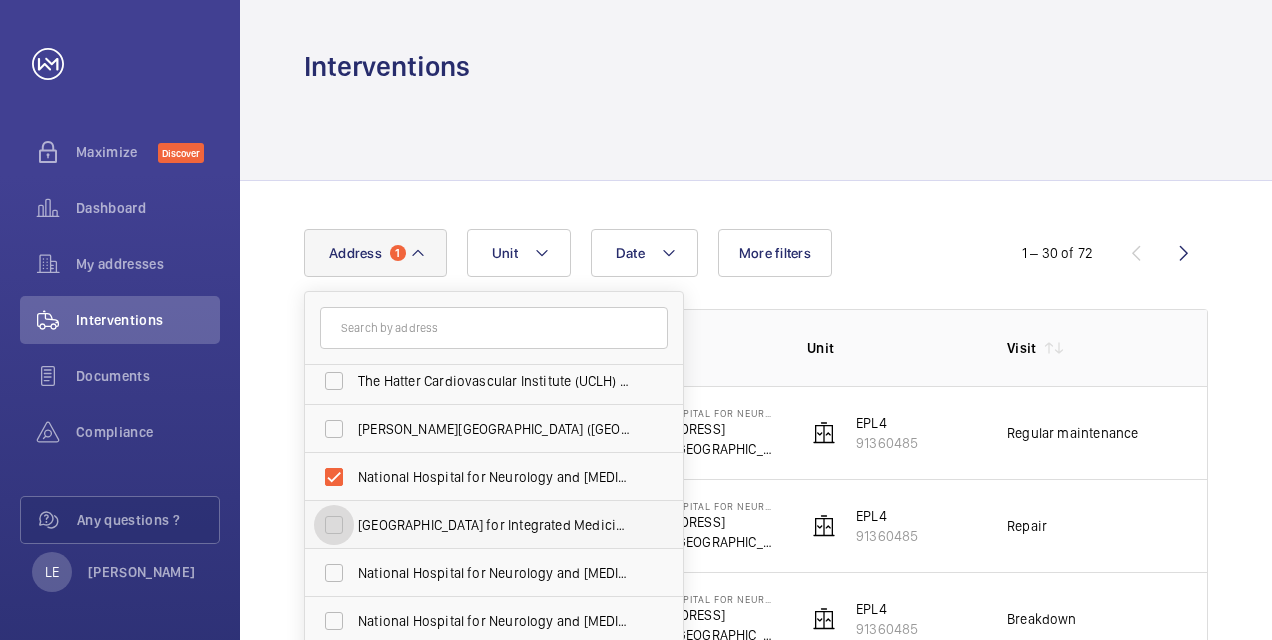 click on "Royal London Hospital for Integrated Medicine (UCLH) - 60 Great Ormond Street, LONDON WC1N 3HR" at bounding box center (334, 525) 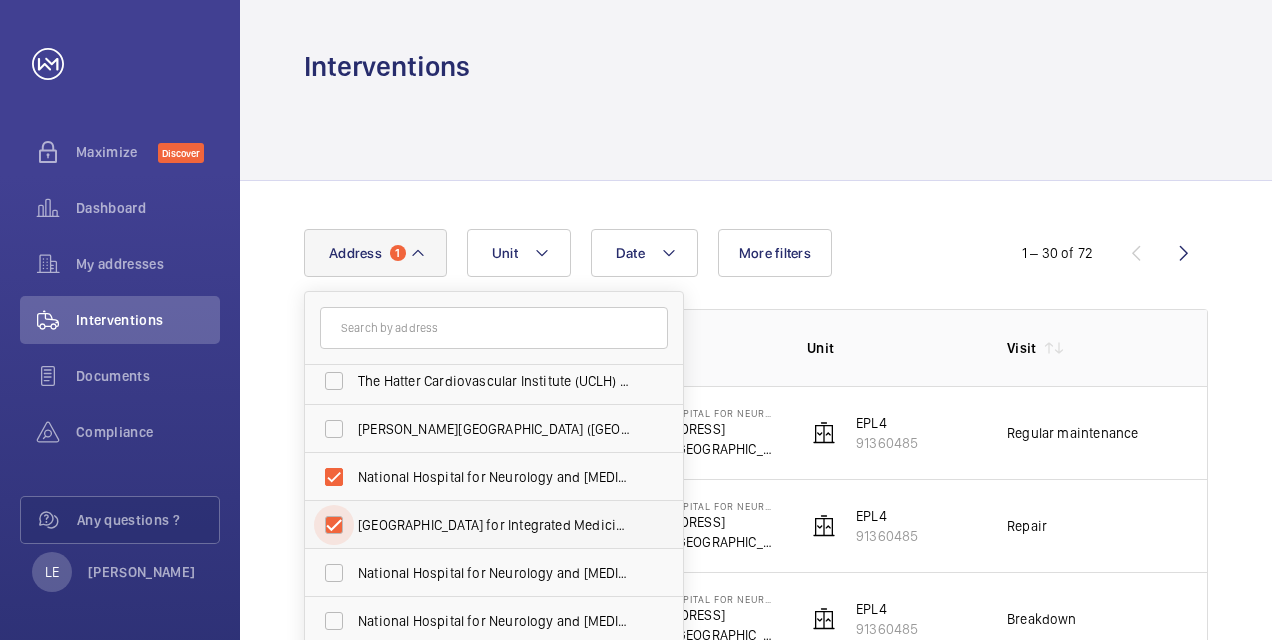 checkbox on "true" 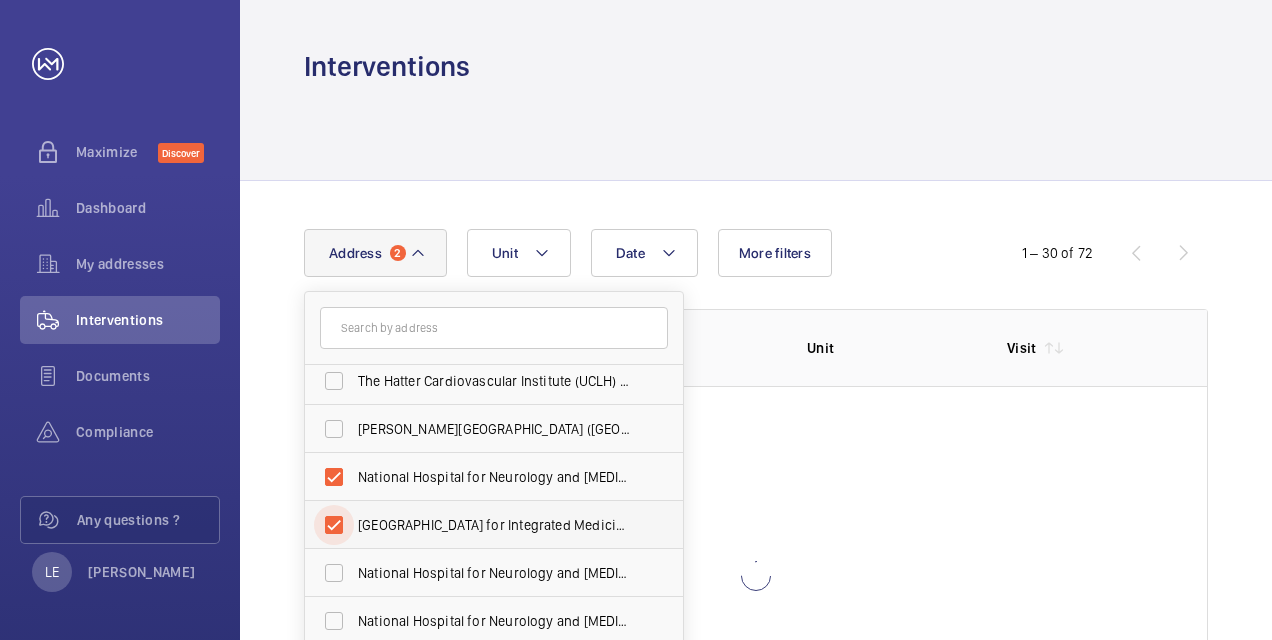 scroll, scrollTop: 300, scrollLeft: 0, axis: vertical 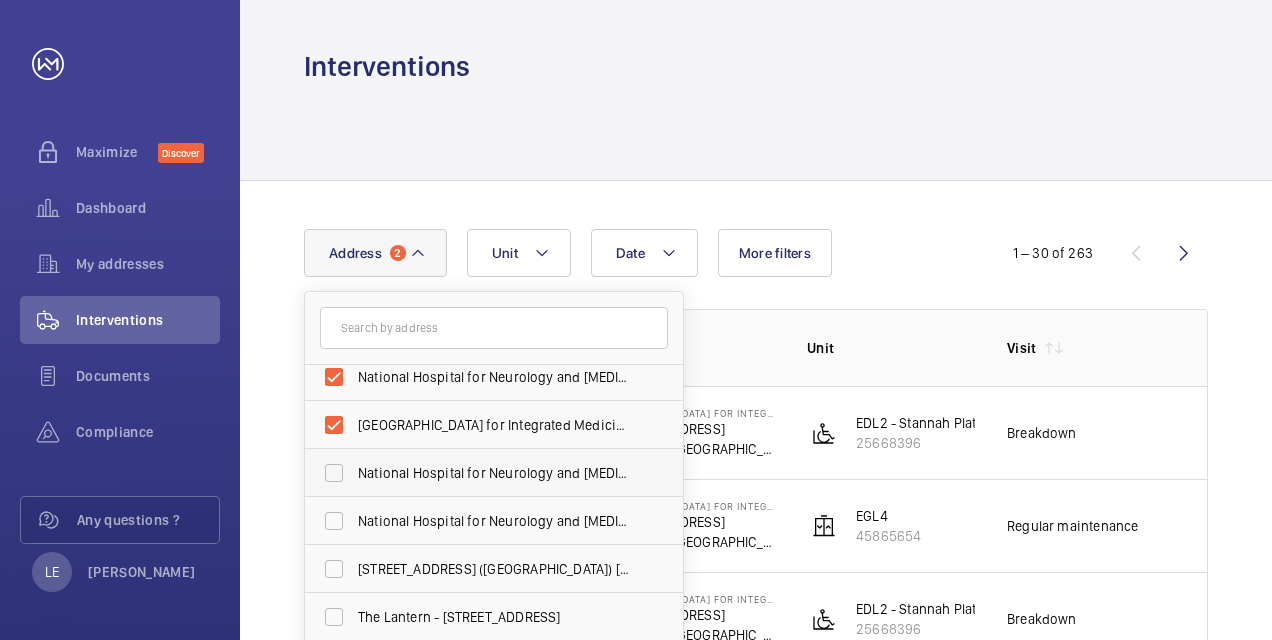 click on "National Hospital for Neurology and Neurosurgery - 8-11 Queen Square, LONDON WC1N 3BG" at bounding box center [495, 473] 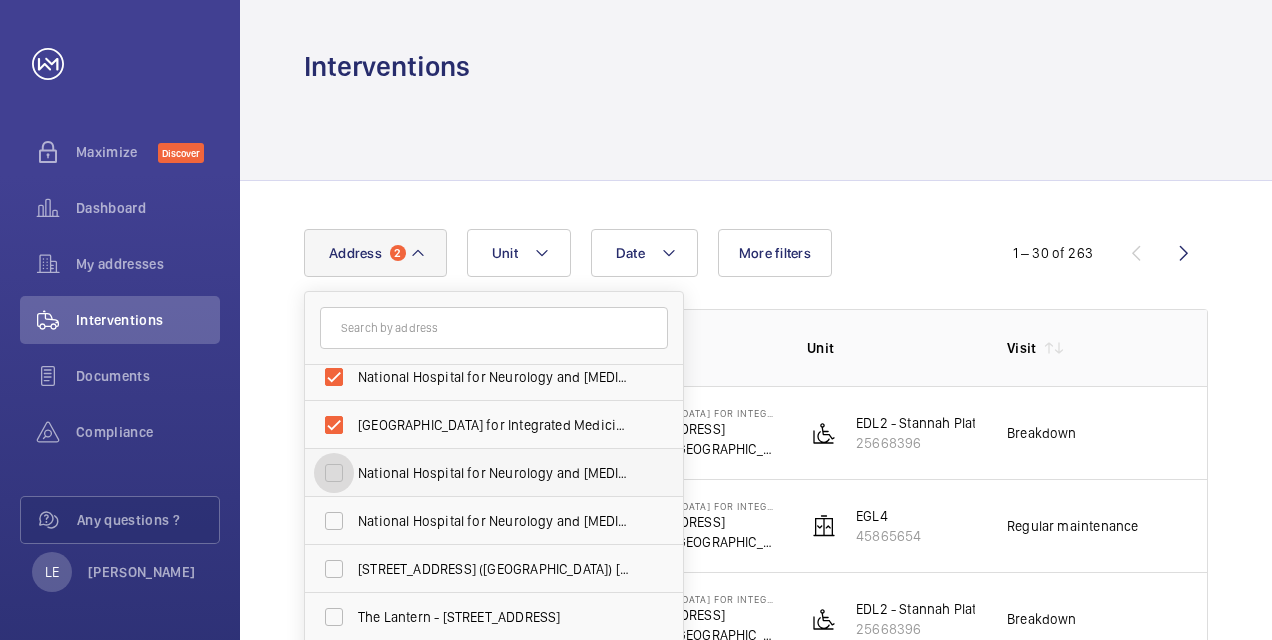 click on "National Hospital for Neurology and Neurosurgery - 8-11 Queen Square, LONDON WC1N 3BG" at bounding box center (334, 473) 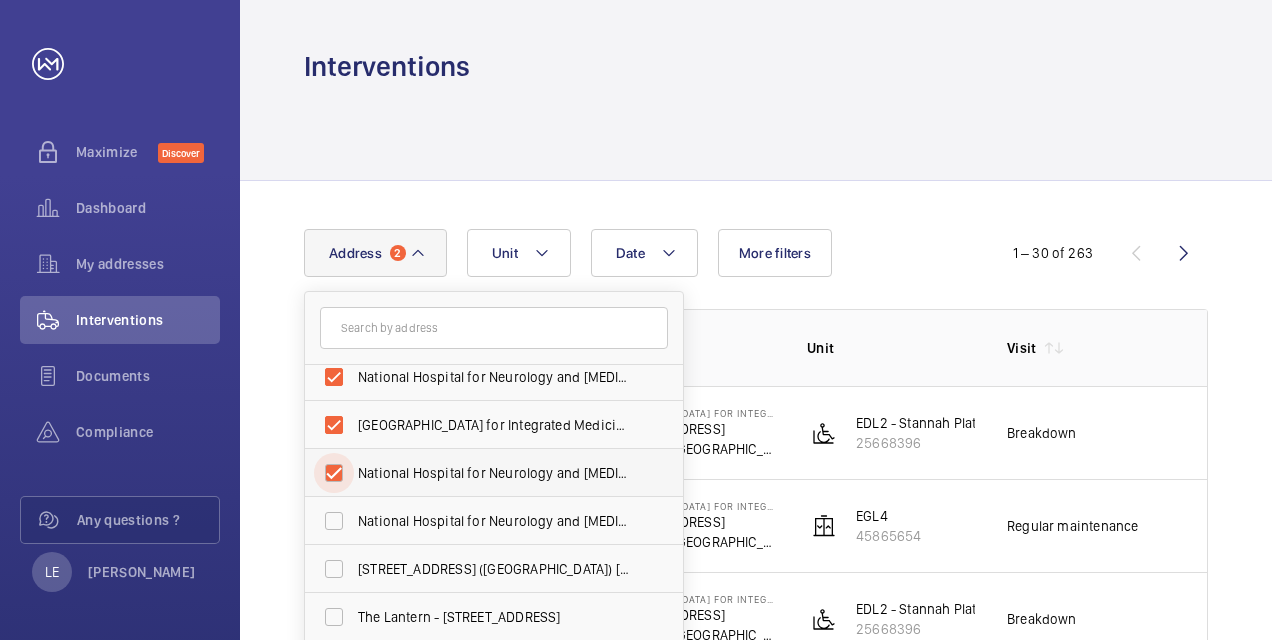 checkbox on "true" 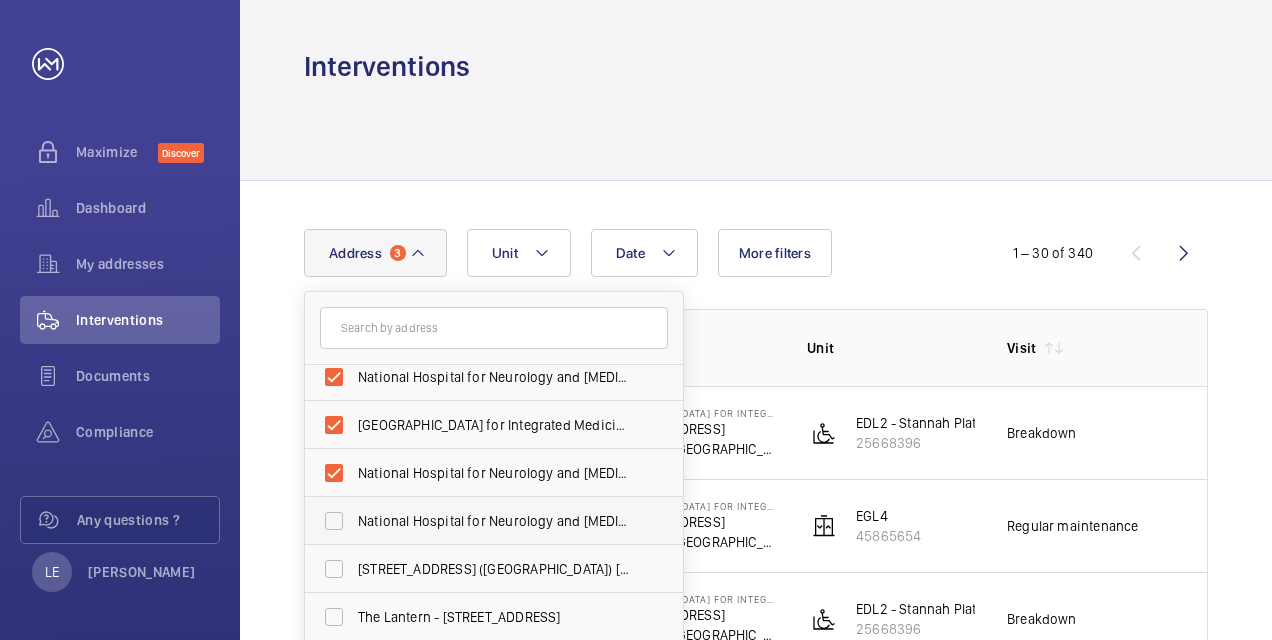 click on "National Hospital for Neurology and Neurosurgery (Queen Mary Wing) - 33 Queen Square, LONDON WC1N 3BG" at bounding box center [495, 521] 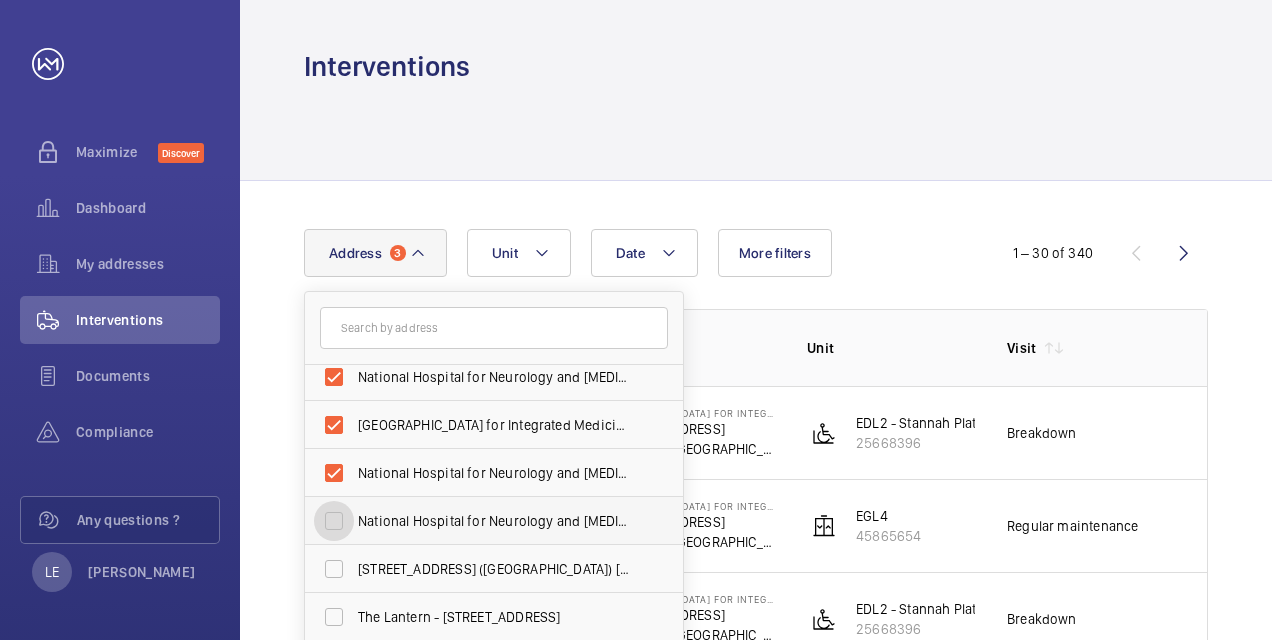 click on "National Hospital for Neurology and Neurosurgery (Queen Mary Wing) - 33 Queen Square, LONDON WC1N 3BG" at bounding box center [334, 521] 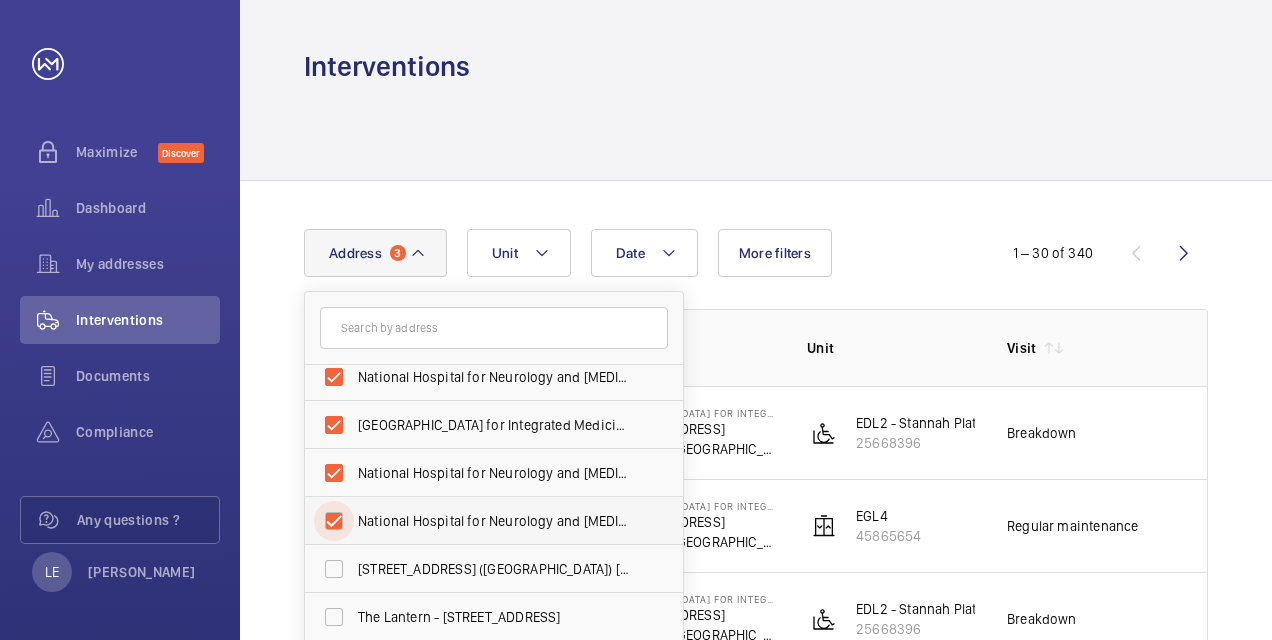 checkbox on "true" 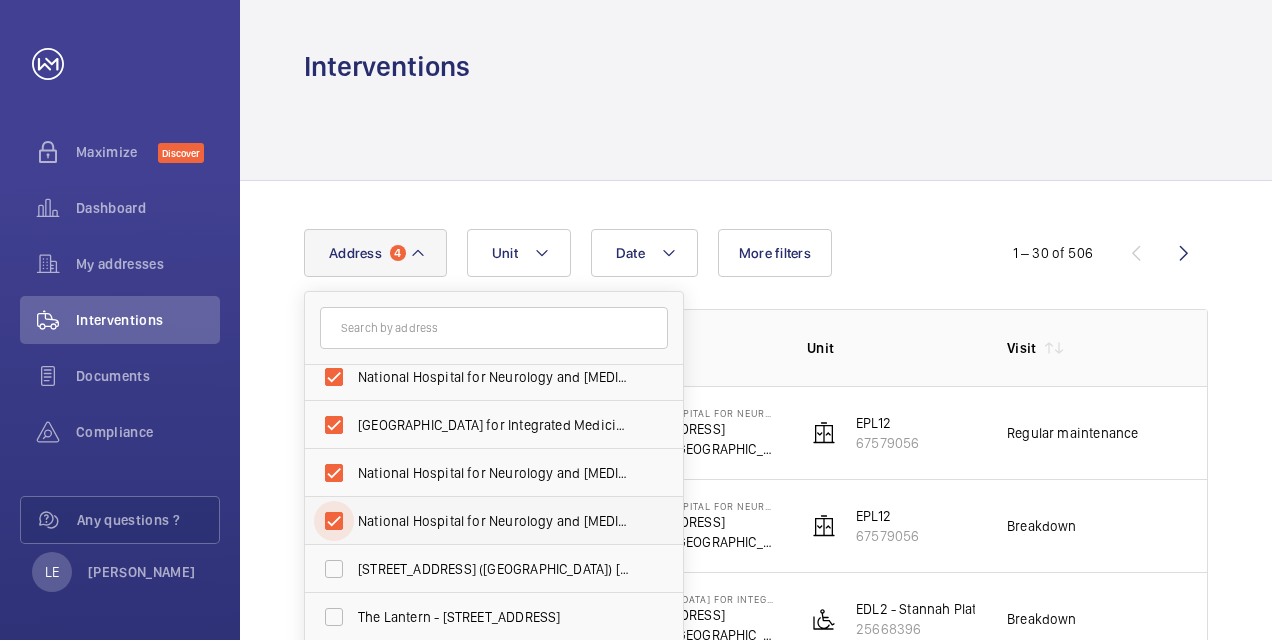 scroll, scrollTop: 400, scrollLeft: 0, axis: vertical 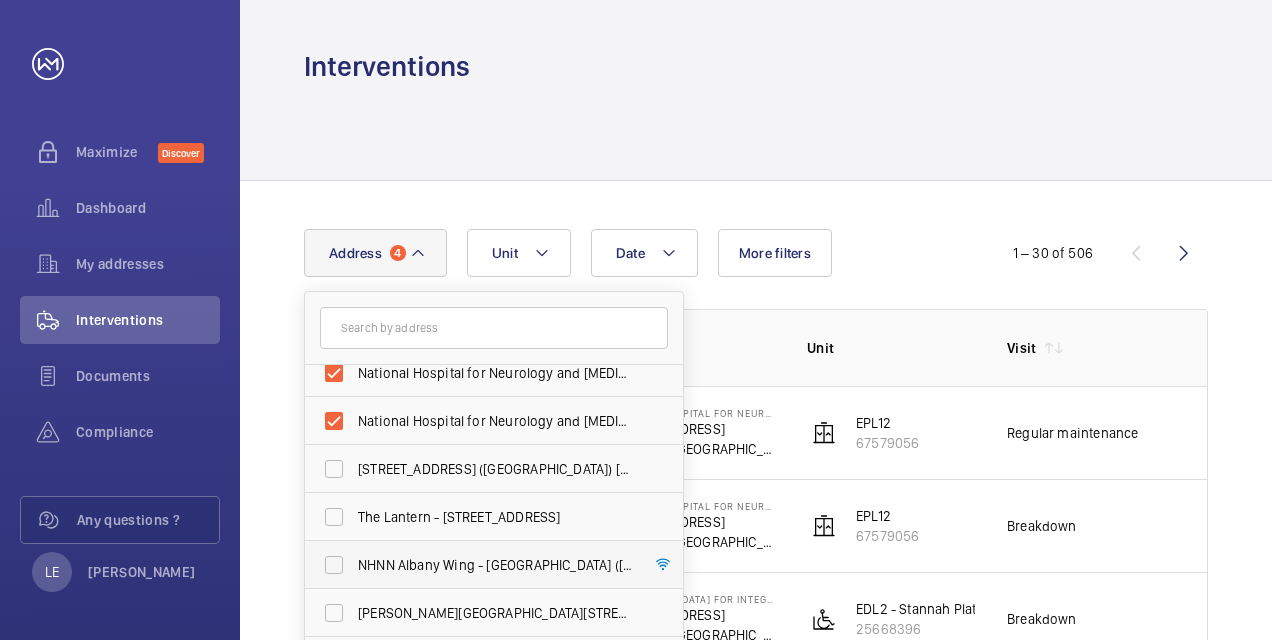 click on "NHNN Albany Wing - UCLH (Queens Square), Albany Wing,, LONDON WC1N 3BG" at bounding box center [495, 565] 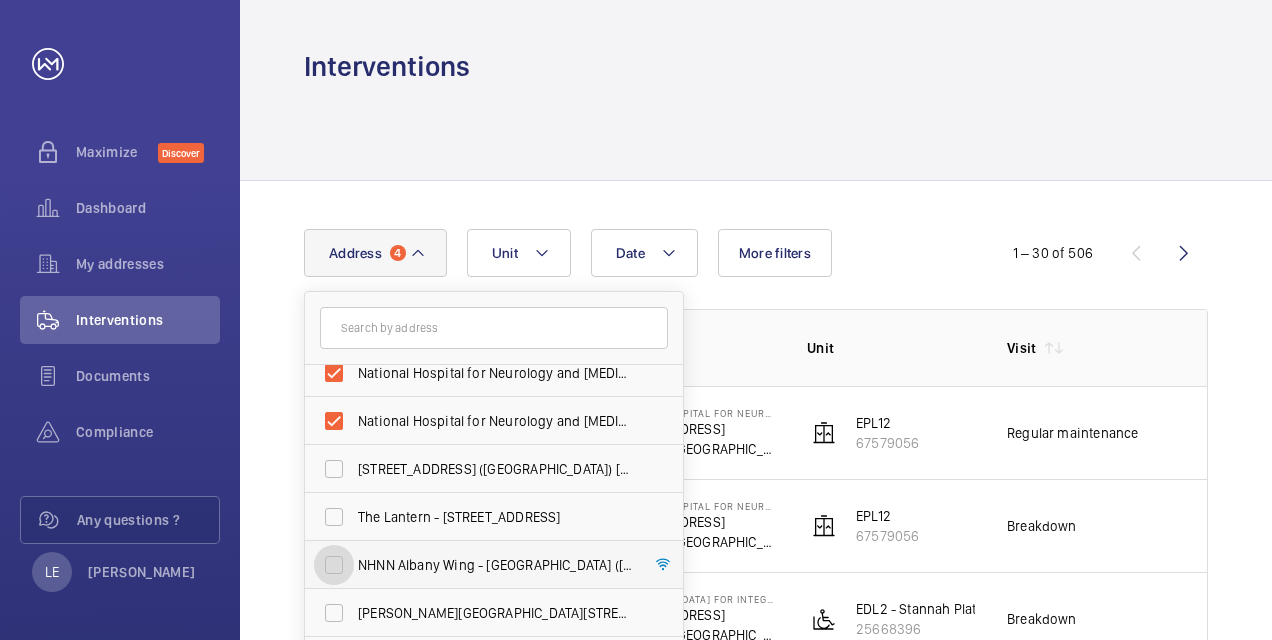 click on "NHNN Albany Wing - UCLH (Queens Square), Albany Wing,, LONDON WC1N 3BG" at bounding box center [334, 565] 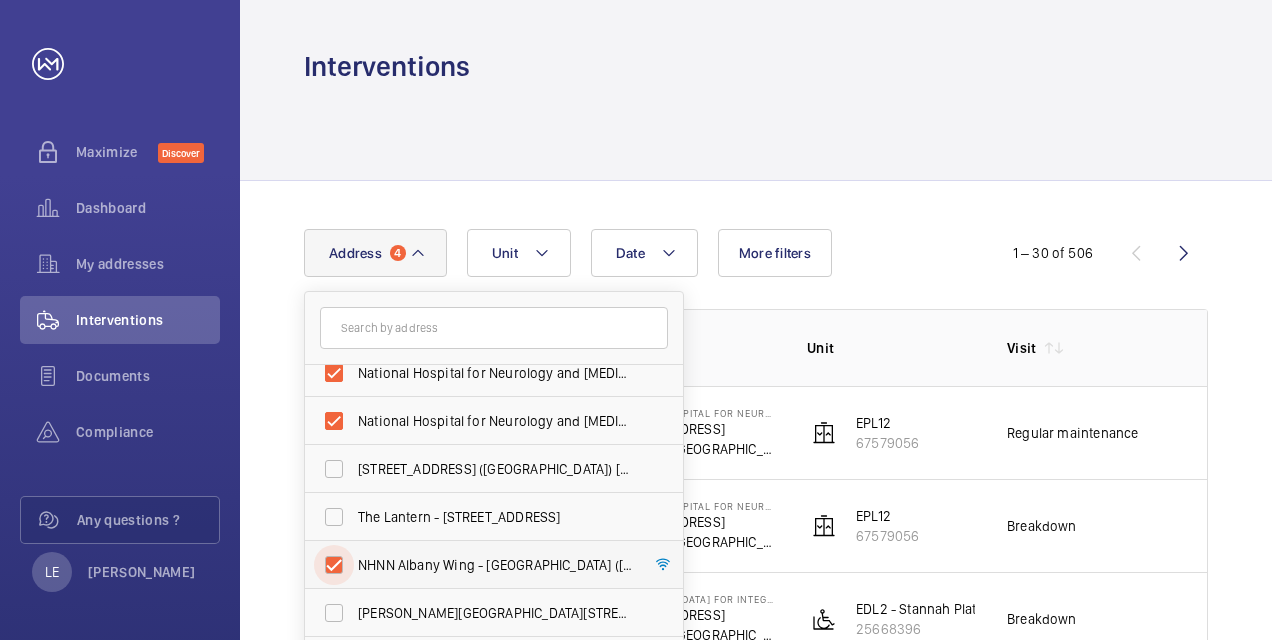 checkbox on "true" 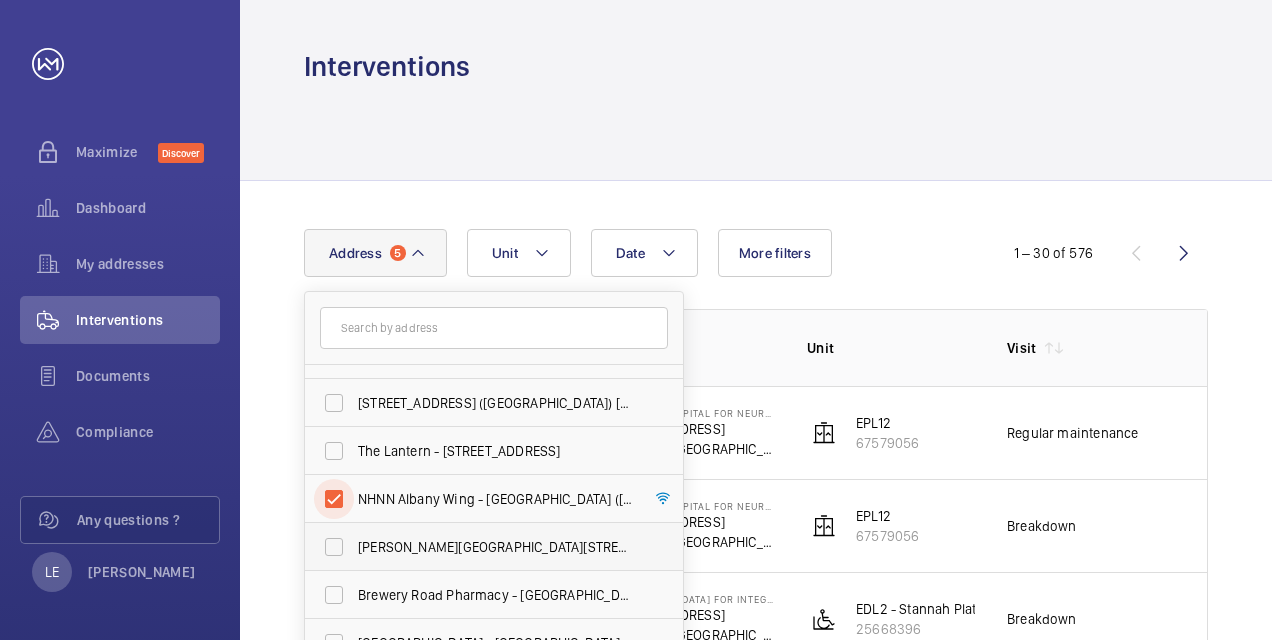 scroll, scrollTop: 254, scrollLeft: 0, axis: vertical 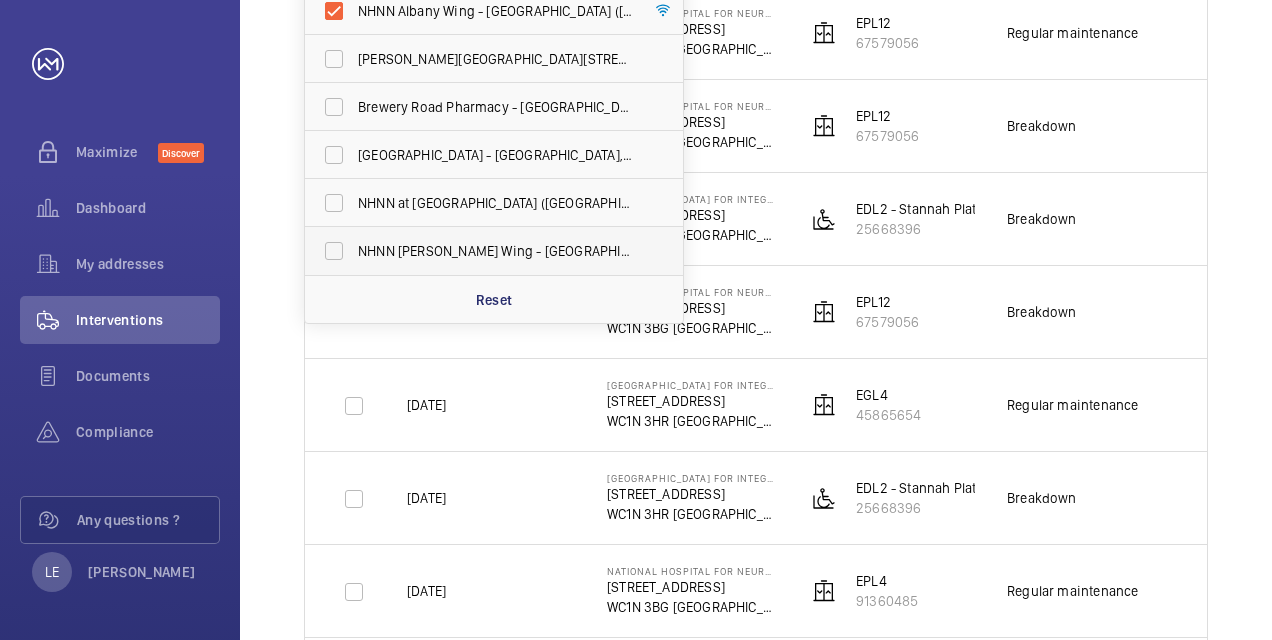 click on "NHNN Chandler Wing - UCLH Chandler Wing, 33 Queen Square,, LONDON WC1N 3BG" at bounding box center [495, 251] 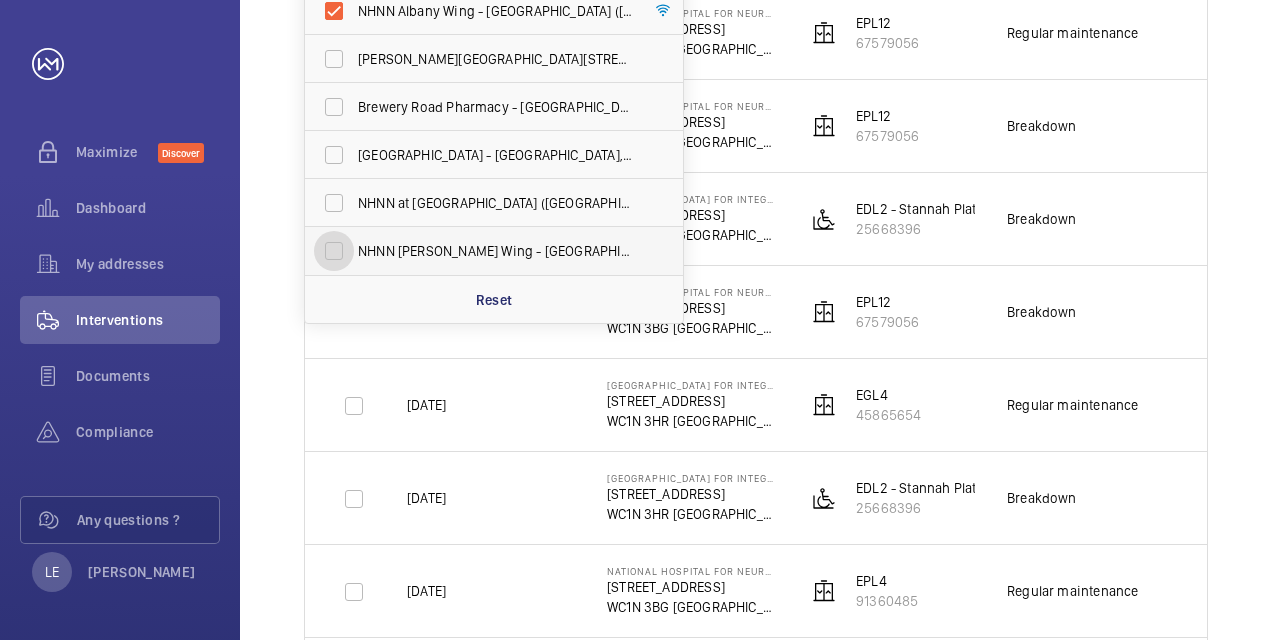 click on "NHNN Chandler Wing - UCLH Chandler Wing, 33 Queen Square,, LONDON WC1N 3BG" at bounding box center (334, 251) 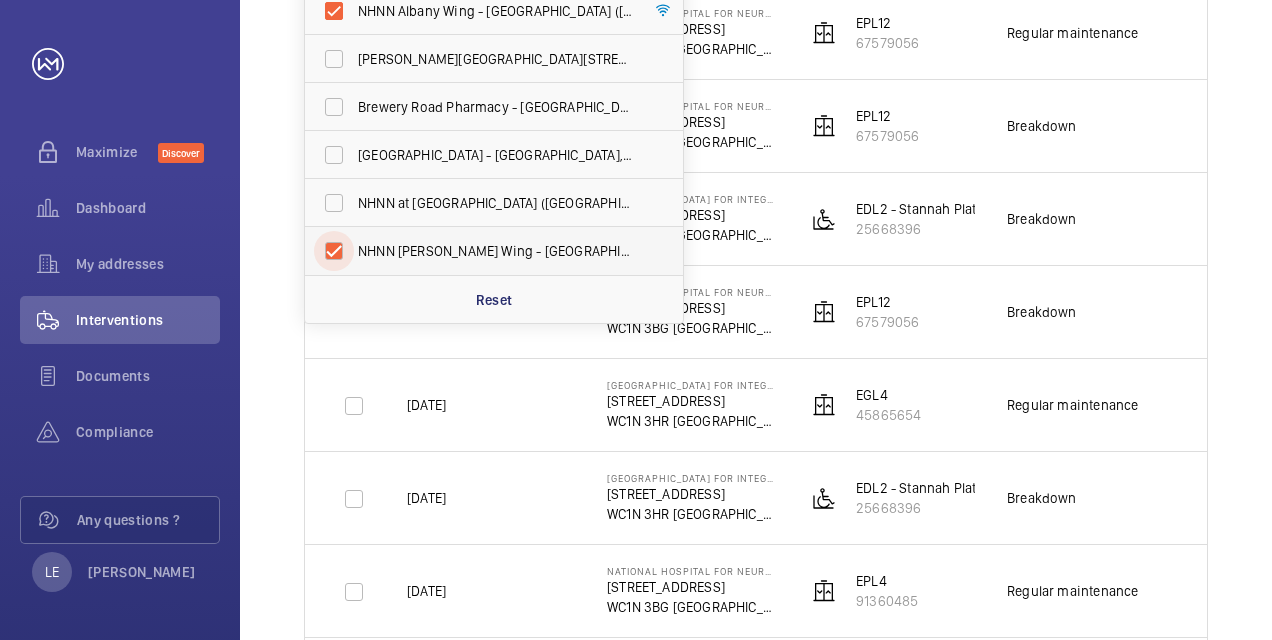 checkbox on "true" 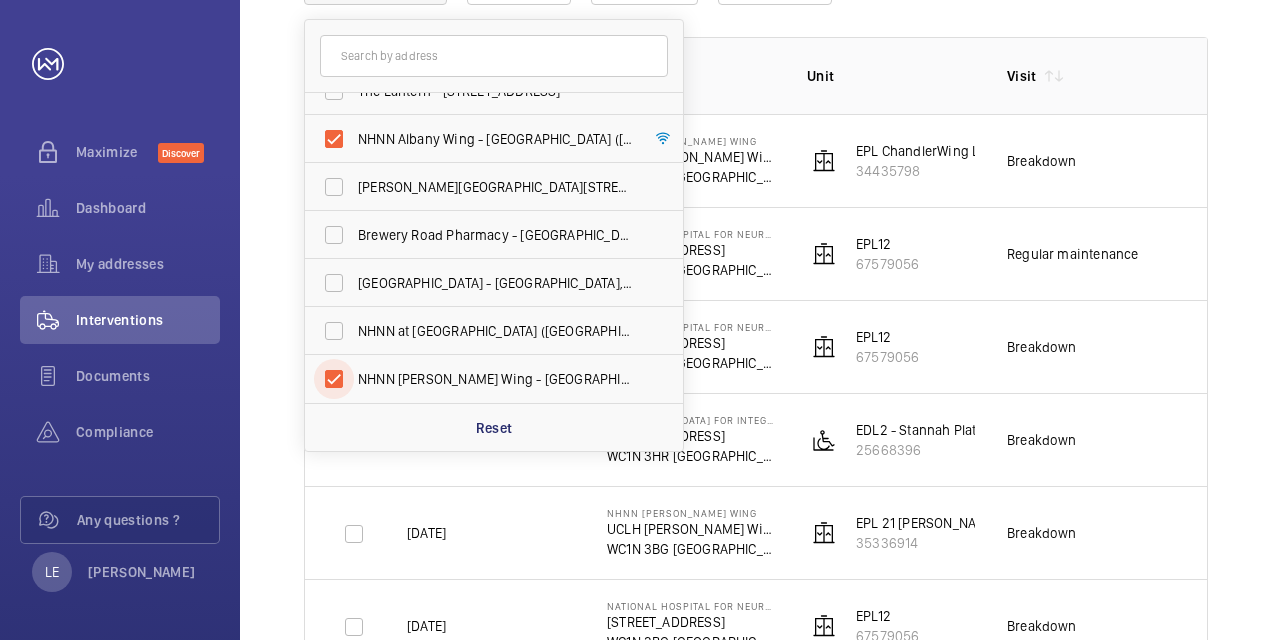 scroll, scrollTop: 0, scrollLeft: 0, axis: both 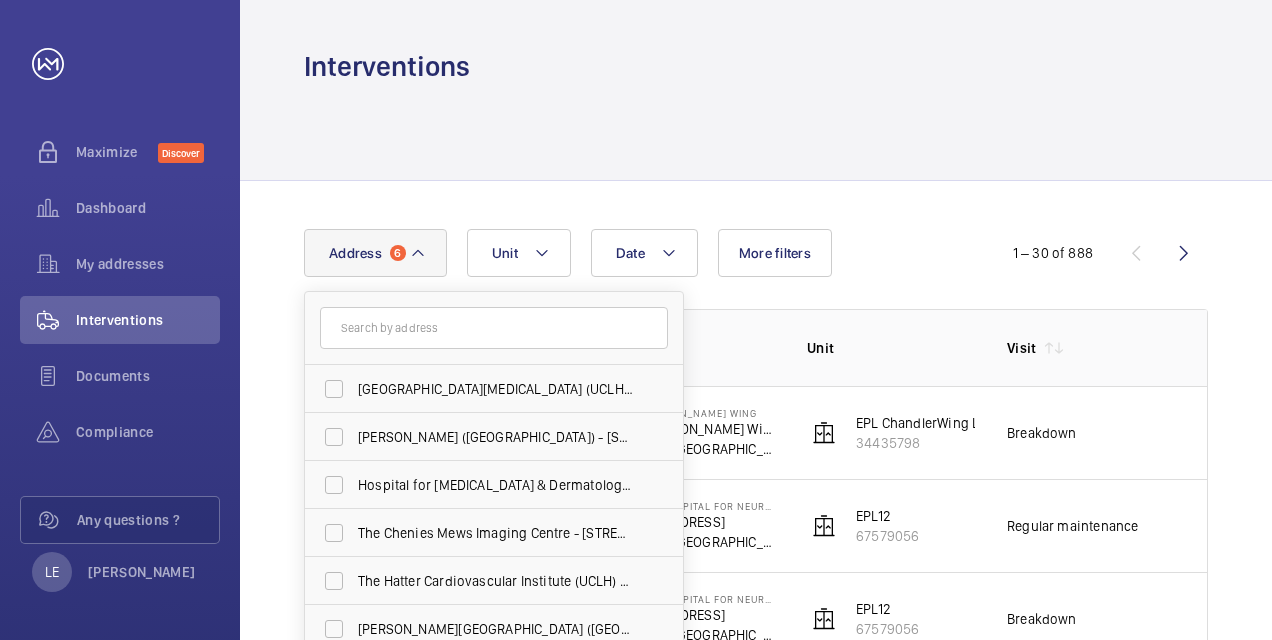 click on "Date Address 6 MacMillan Cancer Centre (UCLH) - Huntley Street, LONDON WC1E 6AG Elizabeth House (UCLH) - 3 Devonshire Street, LONDON W1G 6PG Hospital for Tropical Diseases & Dermatology (UCLH) - Mortimer Market Centre, Capper Street, LONDON WC1E 6JB The Chenies Mews Imaging Centre - 51 Chenies Mews, LONDON WC1E 6HX The Hatter Cardiovascular Institute (UCLH) - 67 Chenies Mews, LONDON WC1E 6HX Eastman Dental Hospital (UCLH) - 47-49 Huntley Street, LONDON WC1E 6DG National Hospital for Neurology and Neurosurgery - 23 Queen Square, LONDON WC1N 3BG Royal London Hospital for Integrated Medicine (UCLH) - 60 Great Ormond Street, LONDON WC1N 3HR National Hospital for Neurology and Neurosurgery - 8-11 Queen Square, LONDON WC1N 3BG National Hospital for Neurology and Neurosurgery (Queen Mary Wing) - 33 Queen Square, LONDON WC1N 3BG 179a Tottenham Court Road - UCLH (Fitzrovia) 179a Tottenham Court Road,, LONDON W1T 7PA The Lantern - 75 Hampstead Rd, LONDON NW1 2PL Reset Unit More filters  1 – 30 of 888  Date Address" 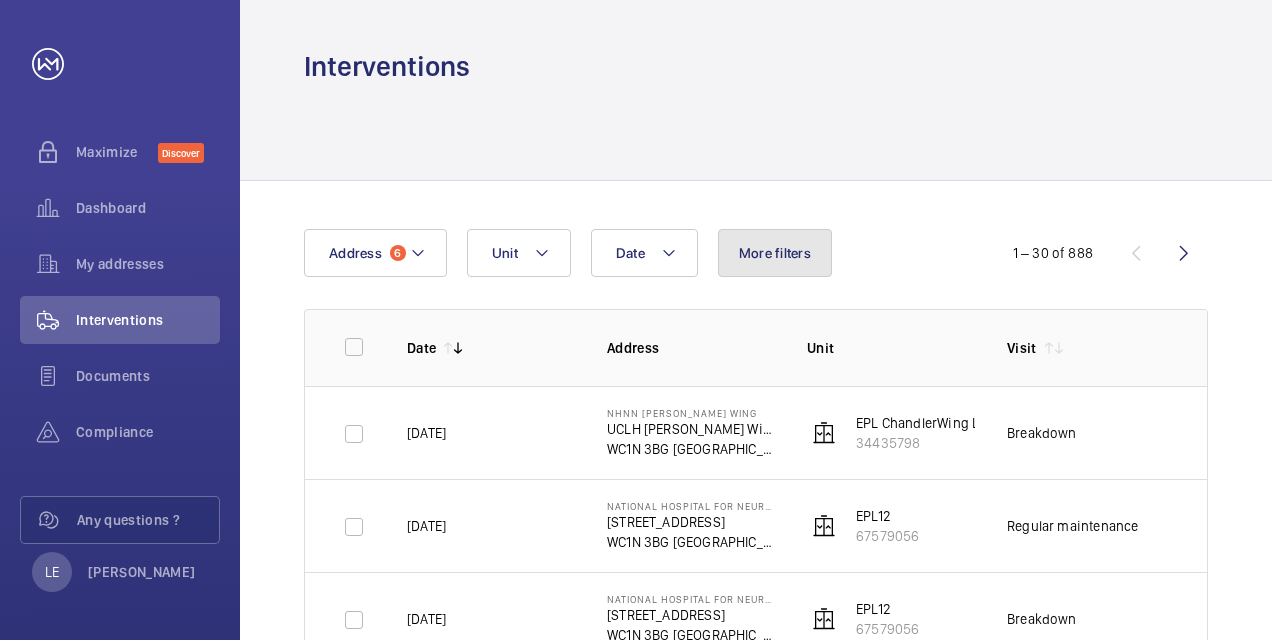 click on "More filters" 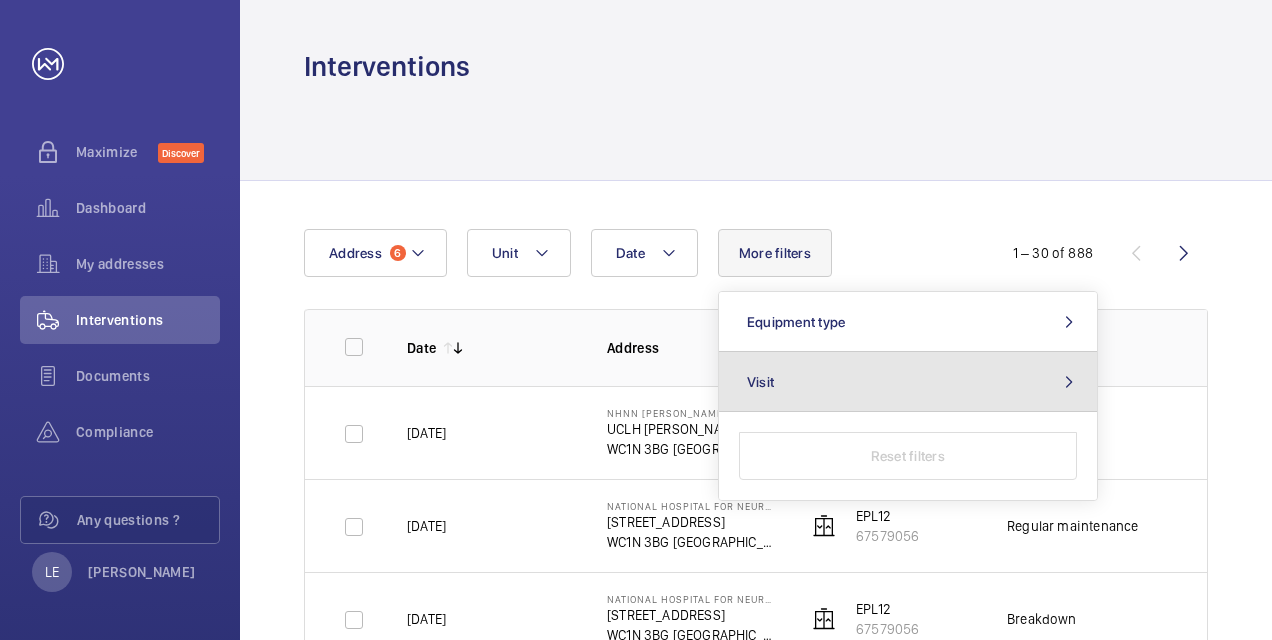 click on "Visit" 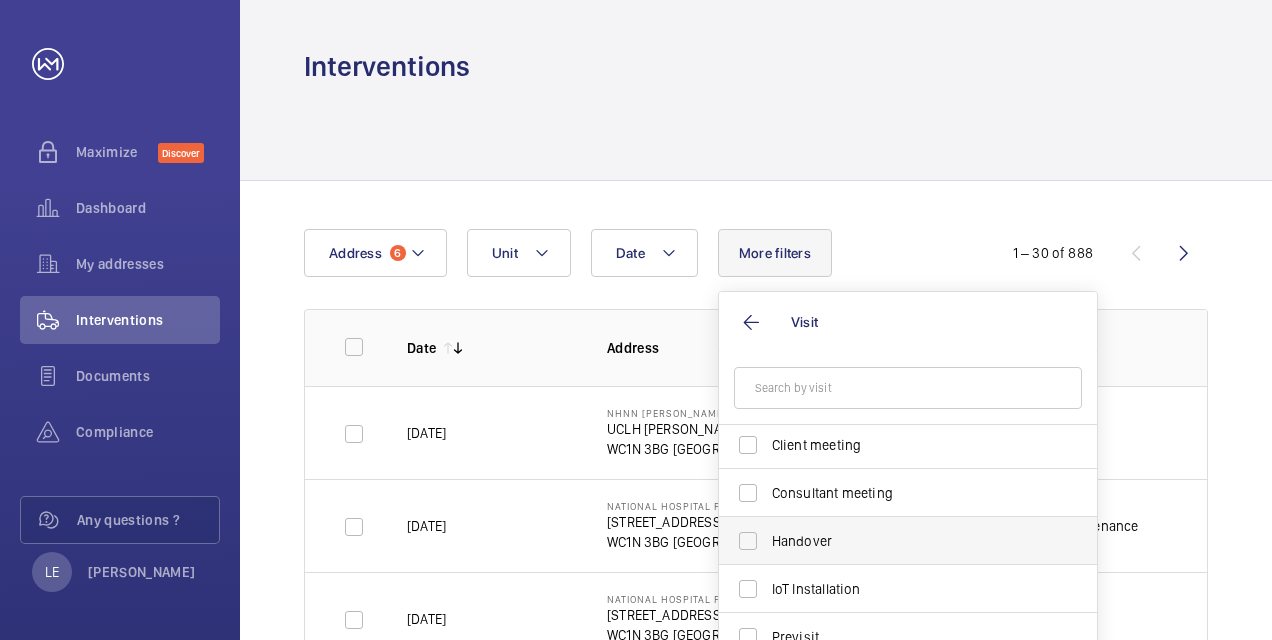 scroll, scrollTop: 300, scrollLeft: 0, axis: vertical 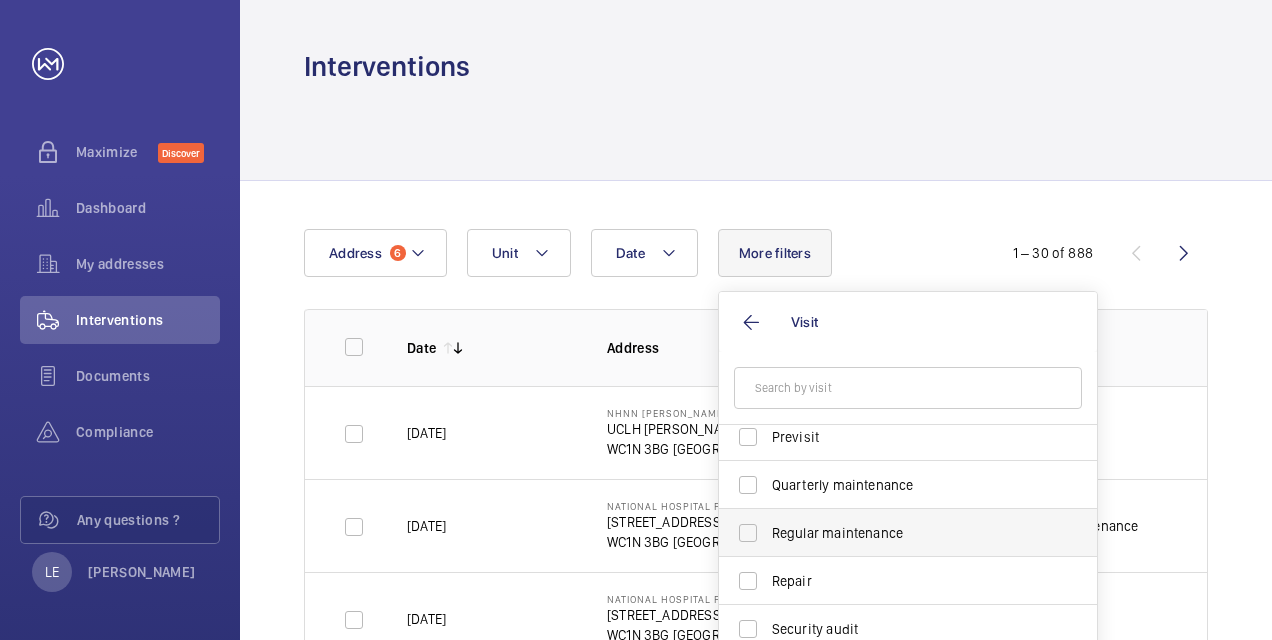 click on "Regular maintenance" at bounding box center [893, 533] 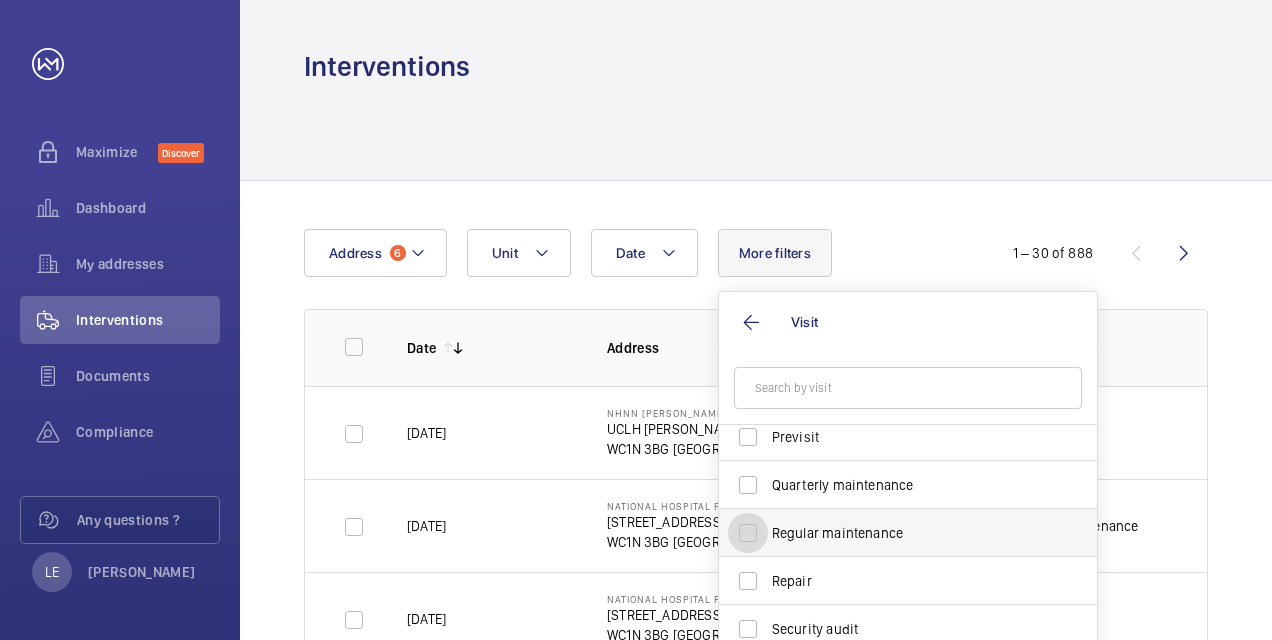 click on "Regular maintenance" at bounding box center (748, 533) 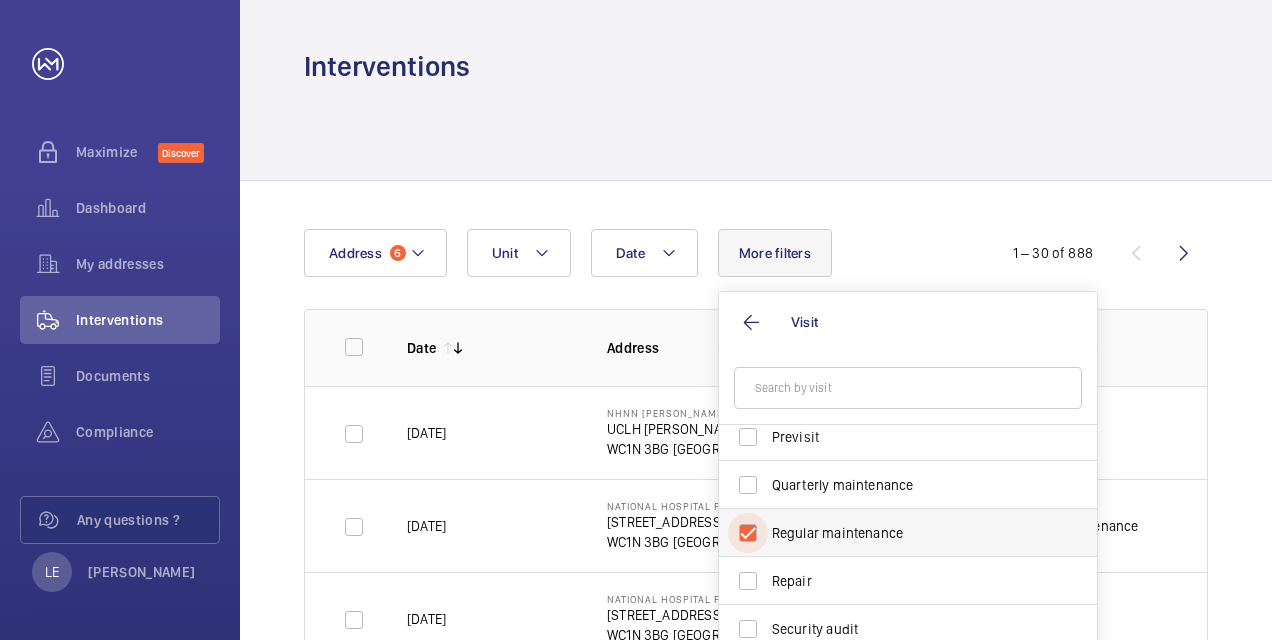 checkbox on "true" 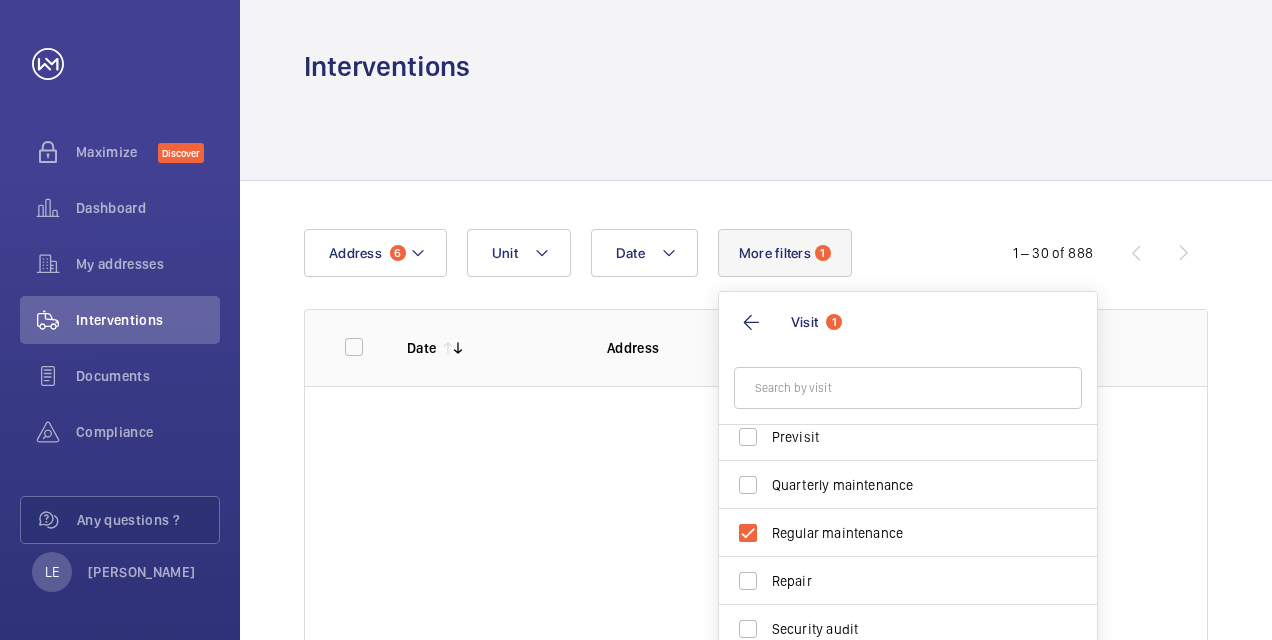 click on "Date Address 6 Unit More filters  1  Visit 1 Annual maintenance Breakdown Client meeting Consultant meeting Handover IoT Installation Previsit Quarterly maintenance Regular maintenance Repair Security audit Semiannual maintenance Trapped passengers Reset  1 – 30 of 888  Date Address Unit Visit Job Id Report" 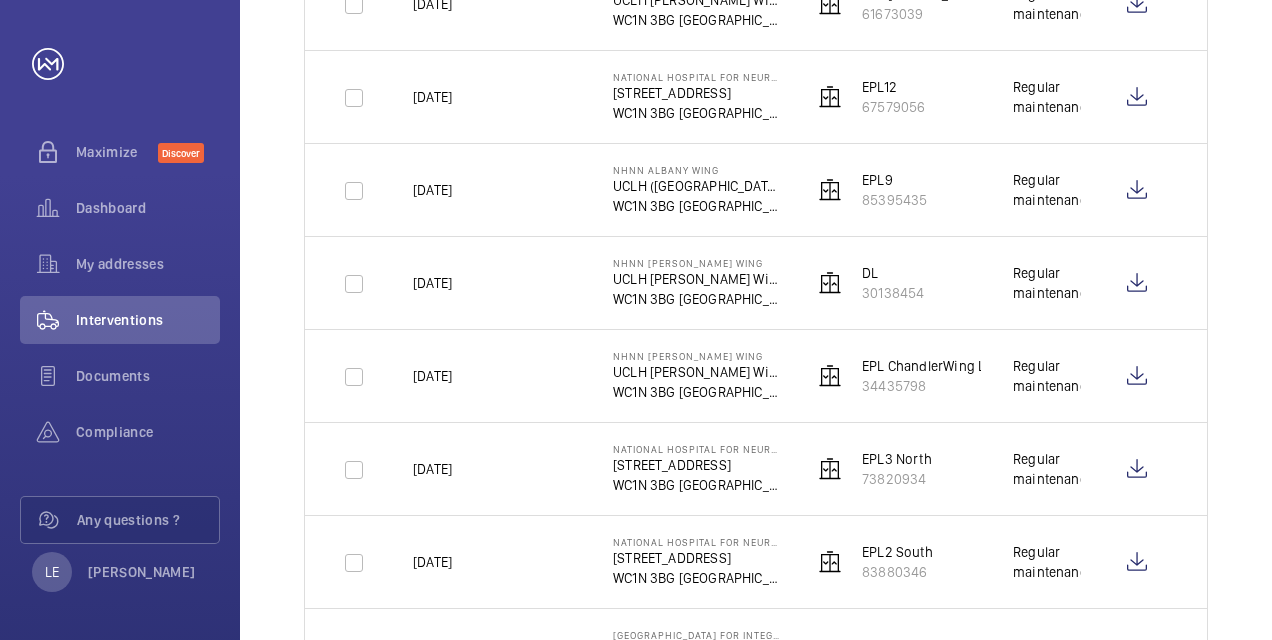 scroll, scrollTop: 2500, scrollLeft: 0, axis: vertical 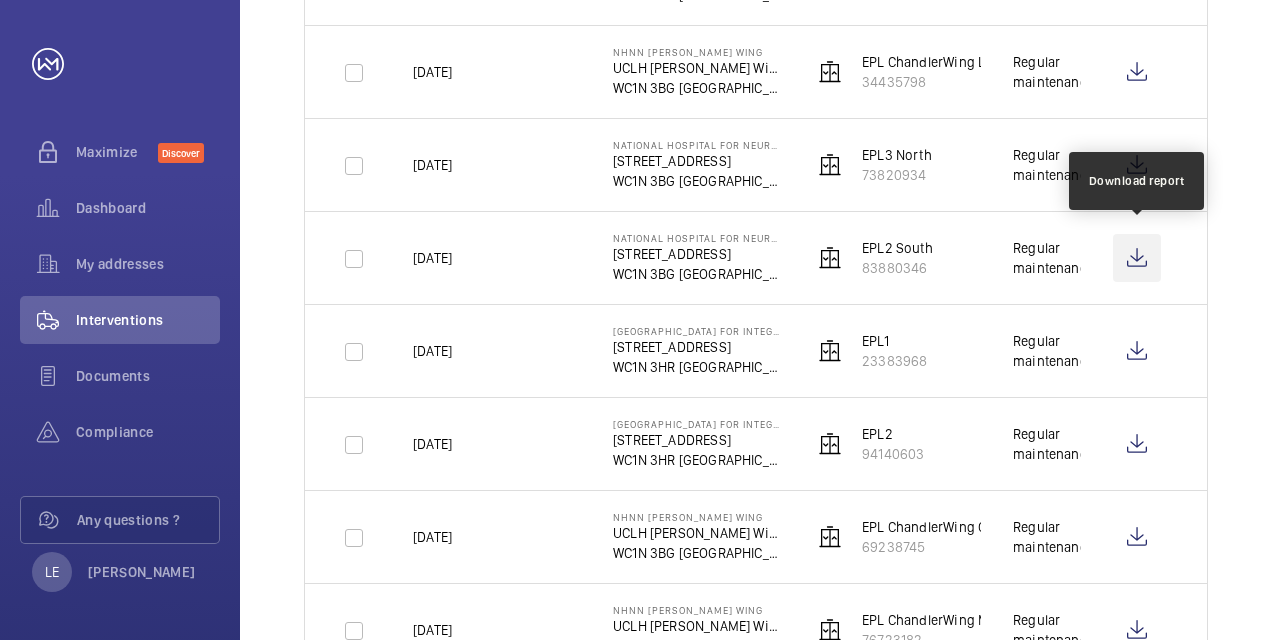 click 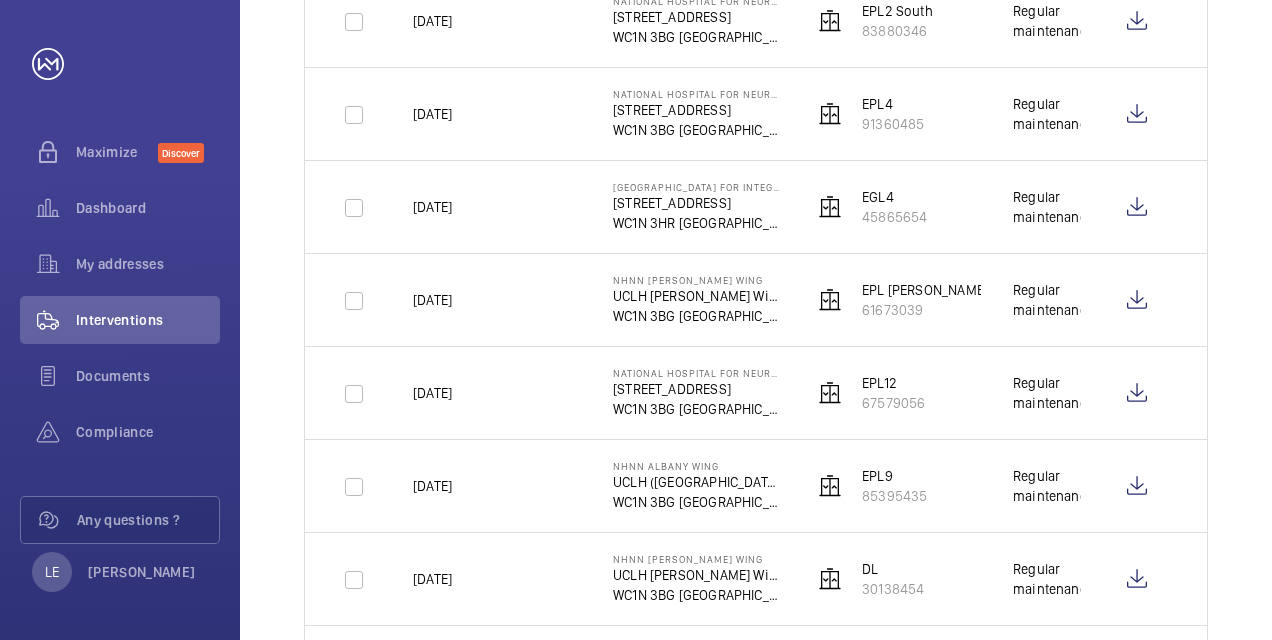 scroll, scrollTop: 1800, scrollLeft: 0, axis: vertical 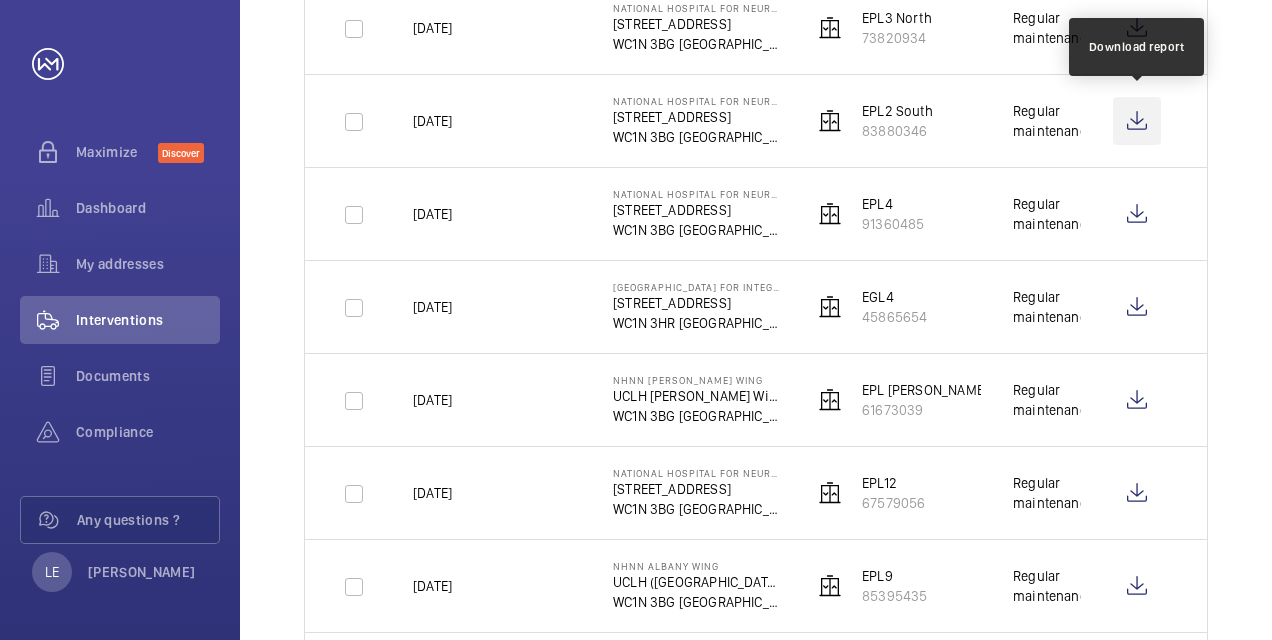 click 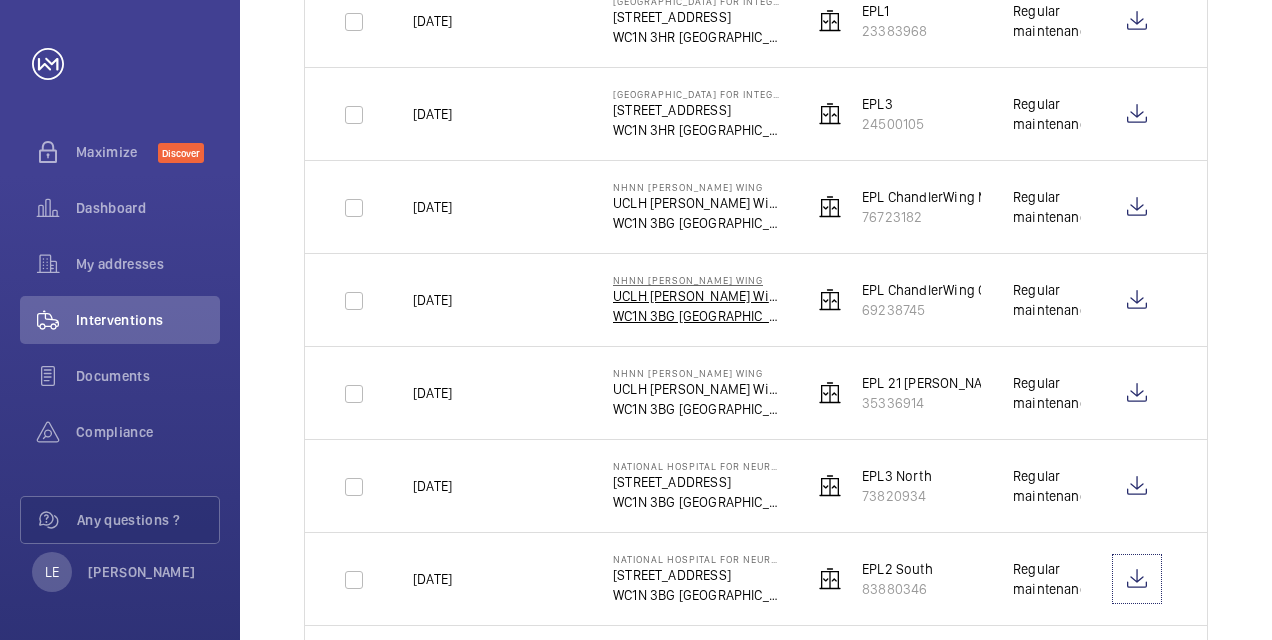 scroll, scrollTop: 1300, scrollLeft: 0, axis: vertical 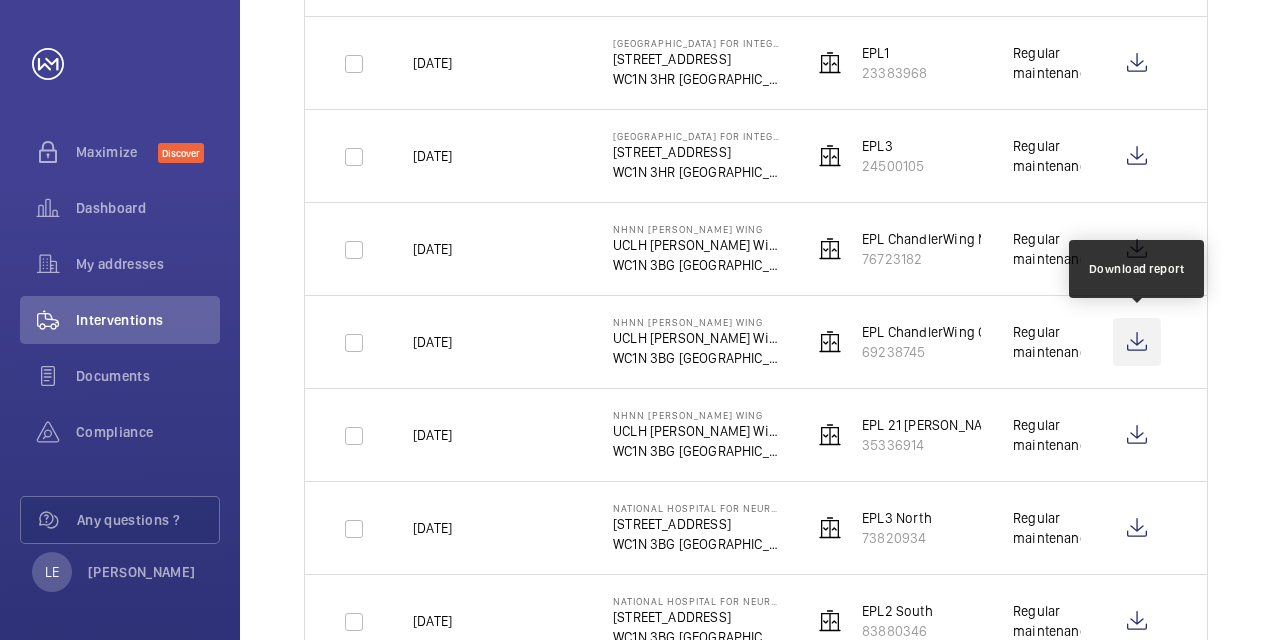 click 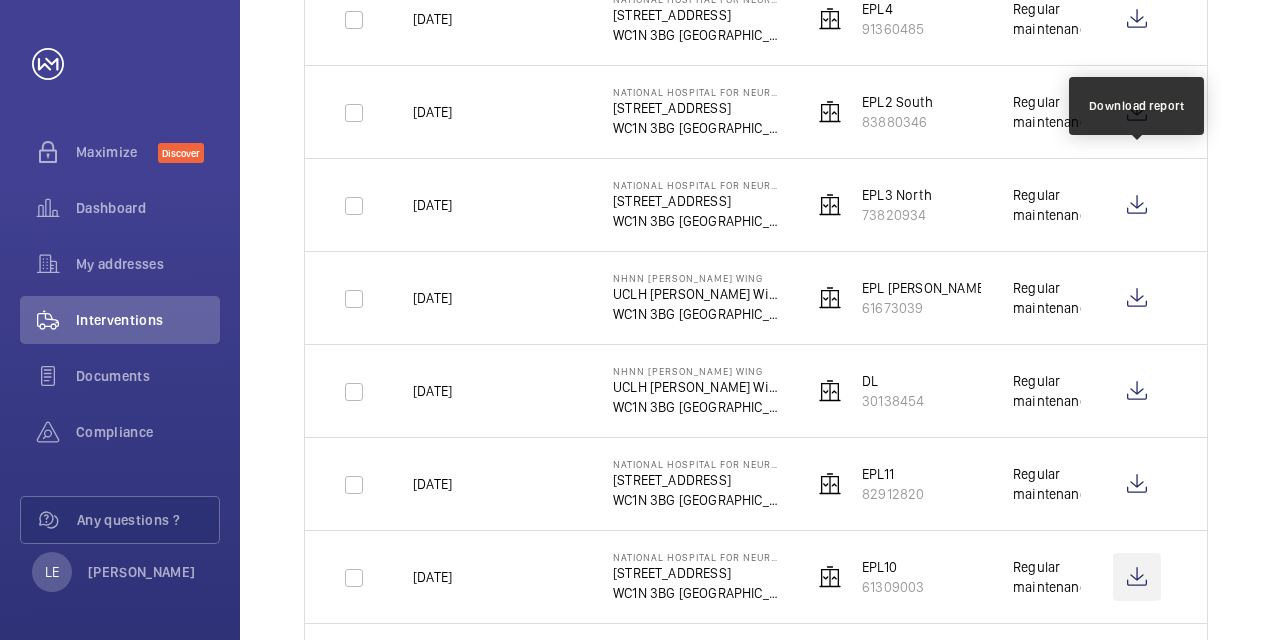 scroll, scrollTop: 600, scrollLeft: 0, axis: vertical 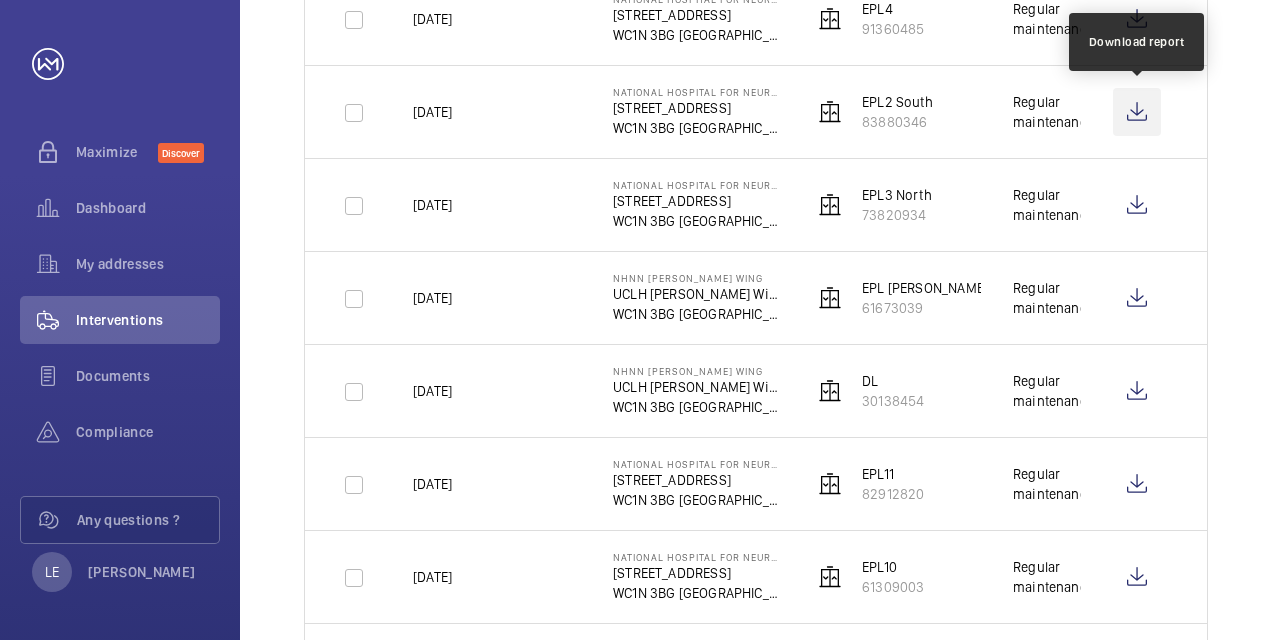 click 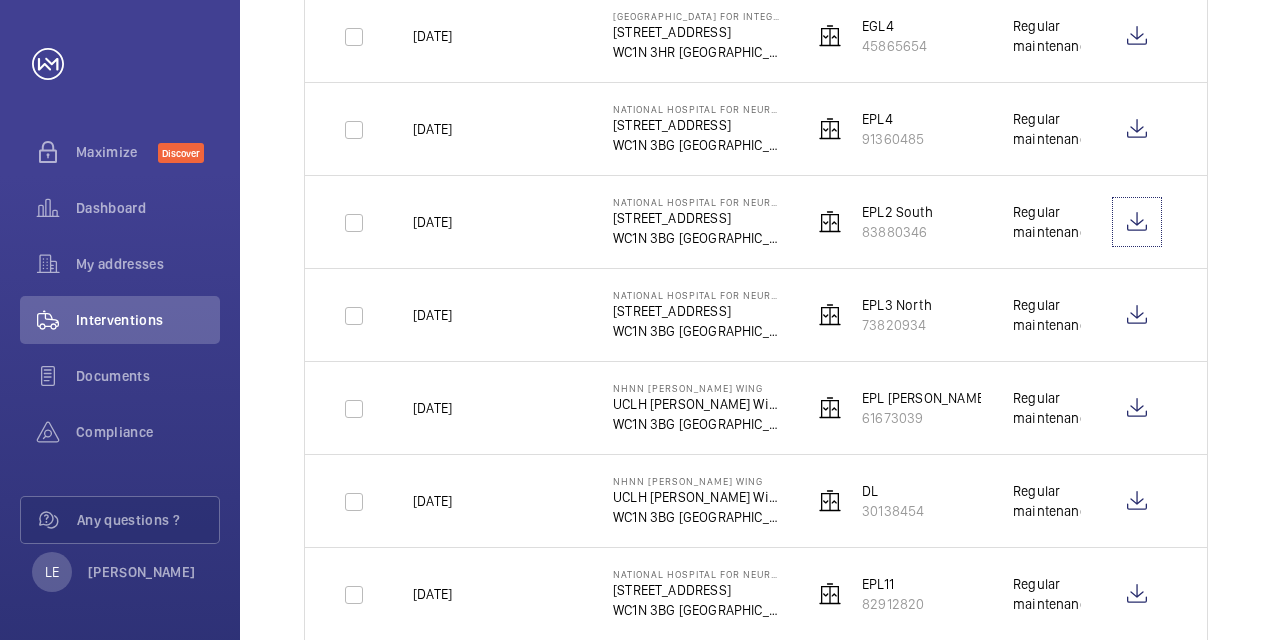 scroll, scrollTop: 300, scrollLeft: 0, axis: vertical 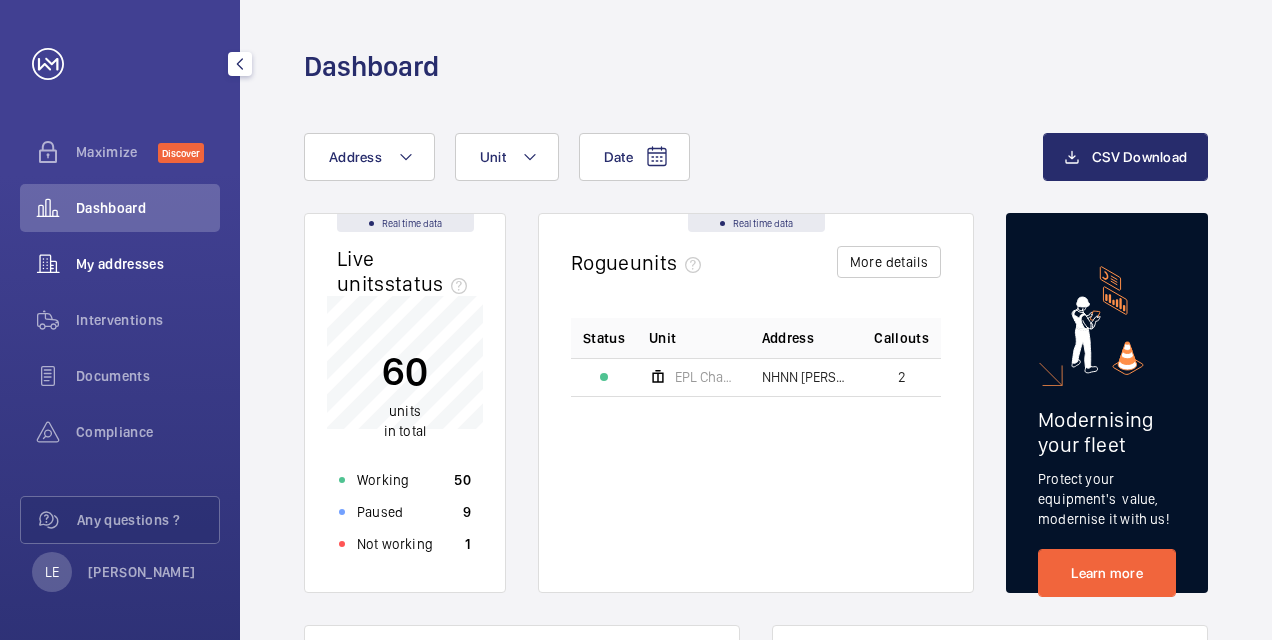 click on "My addresses" 